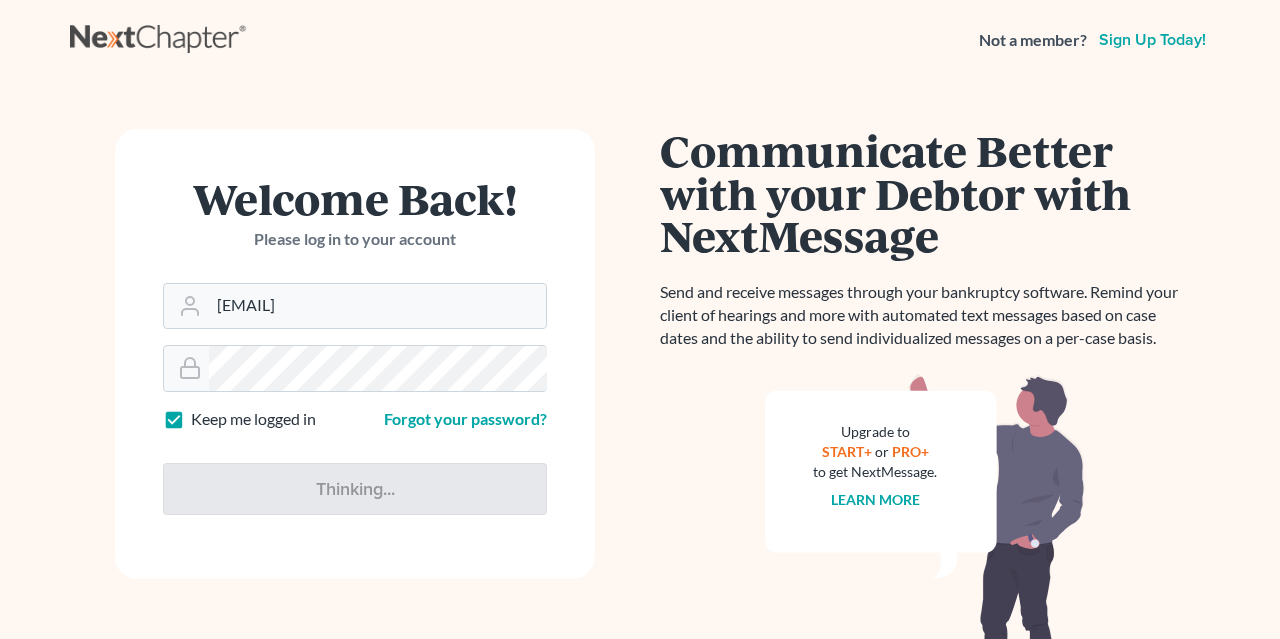 scroll, scrollTop: 0, scrollLeft: 0, axis: both 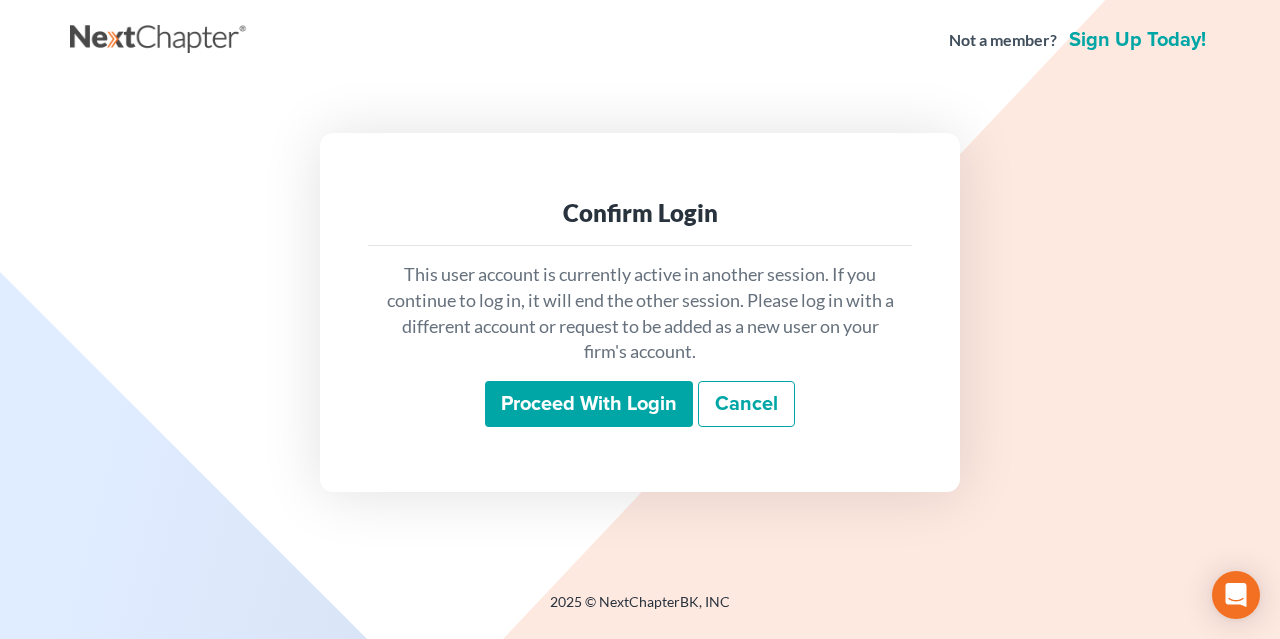click on "Proceed with login" at bounding box center (589, 404) 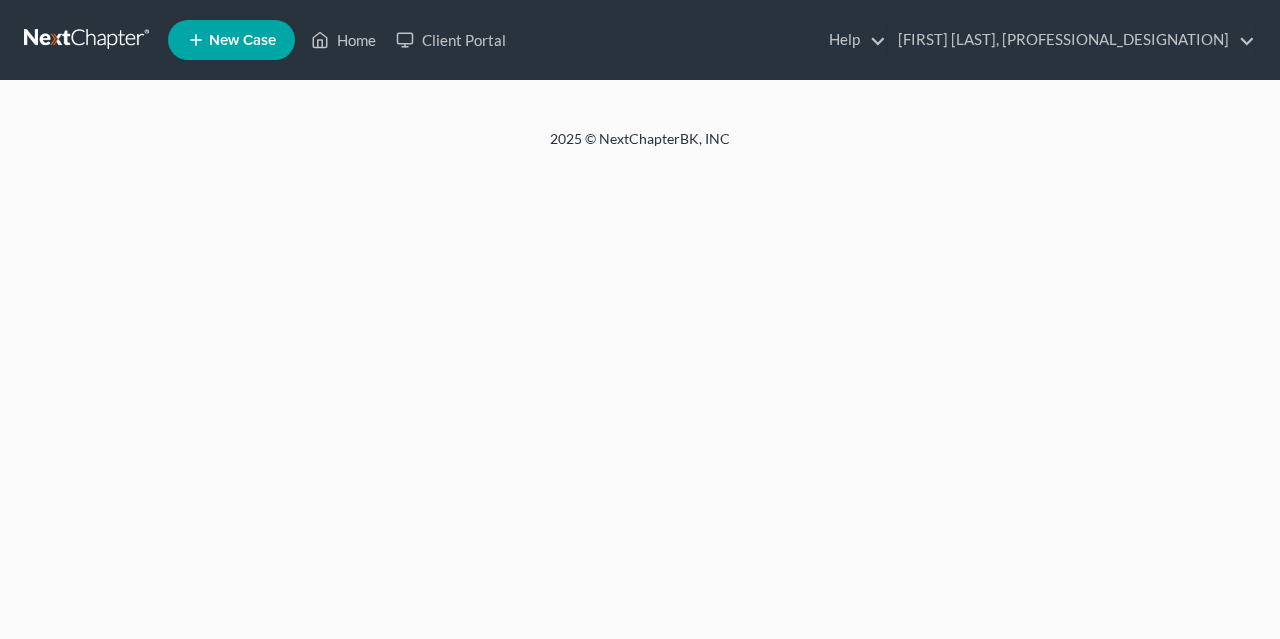 scroll, scrollTop: 0, scrollLeft: 0, axis: both 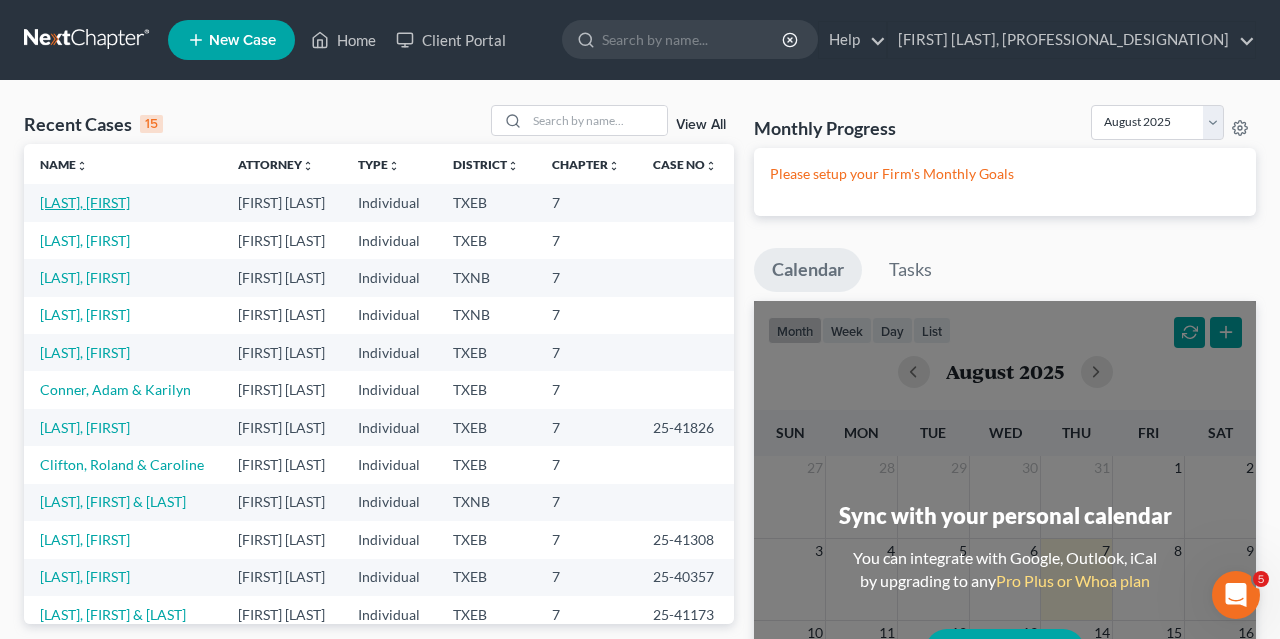 click on "[LAST], [FIRST]" at bounding box center (85, 202) 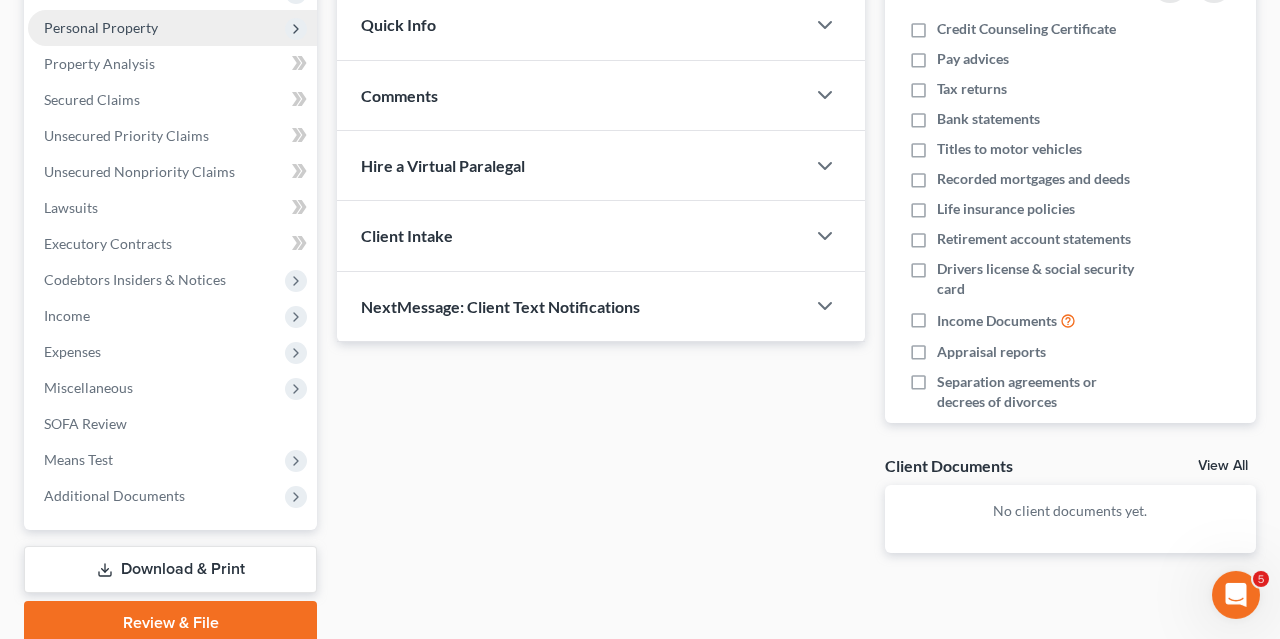 scroll, scrollTop: 356, scrollLeft: 0, axis: vertical 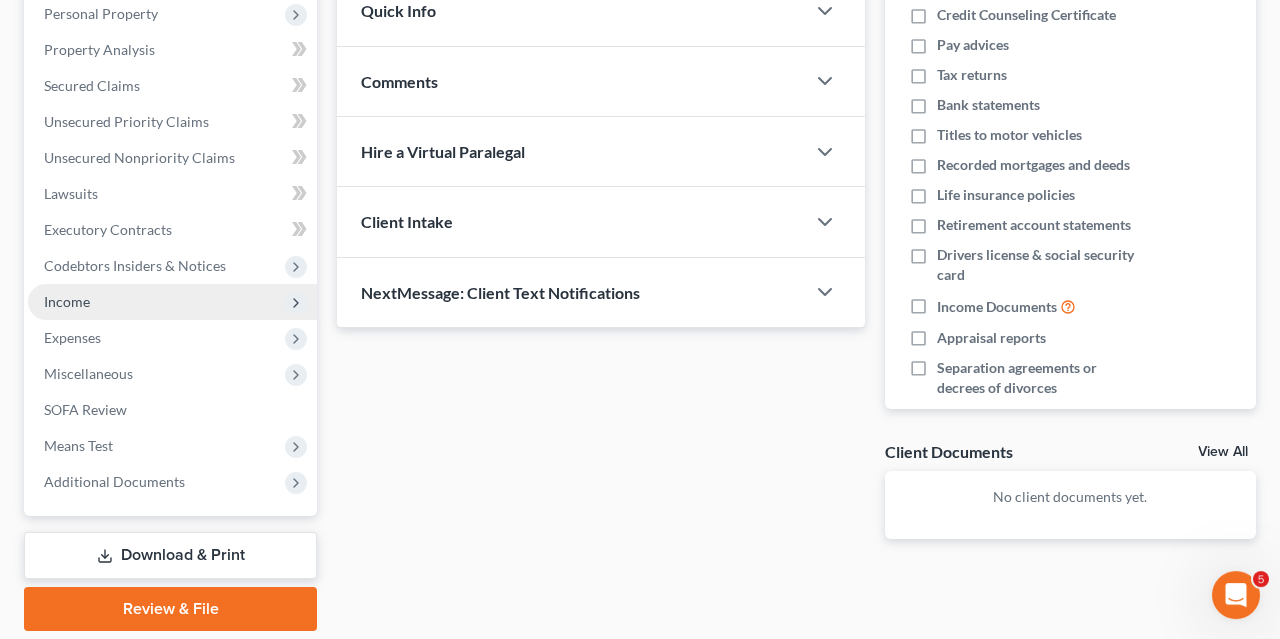 click on "Income" at bounding box center (172, 302) 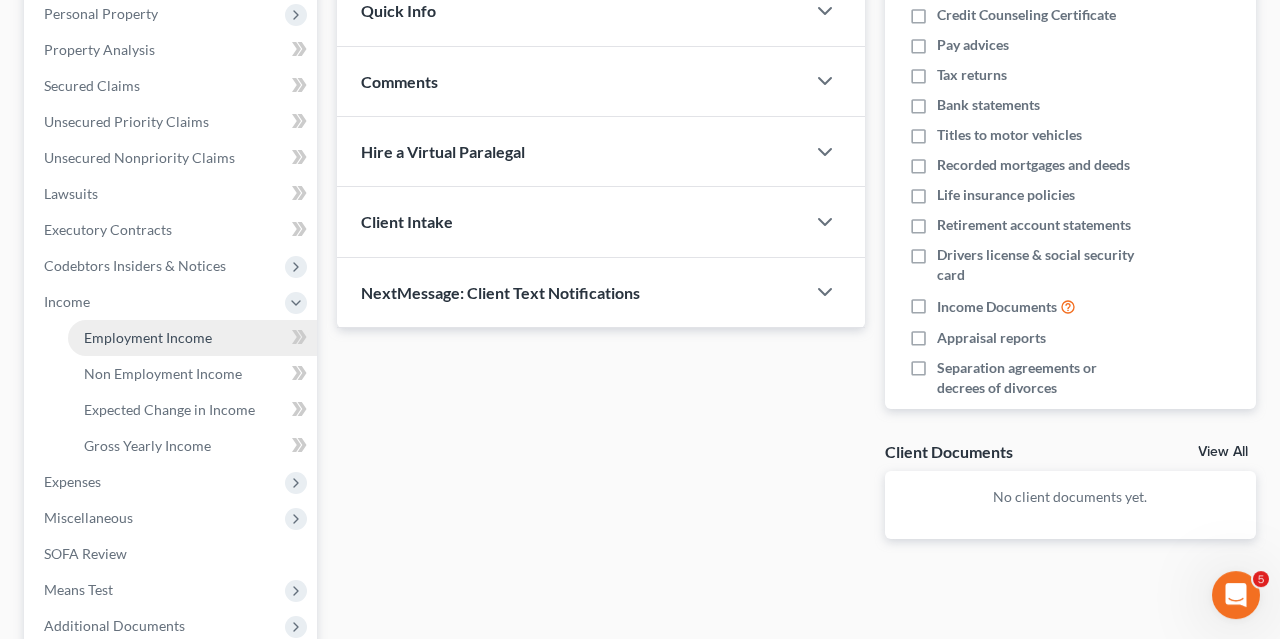 click on "Employment Income" at bounding box center [148, 337] 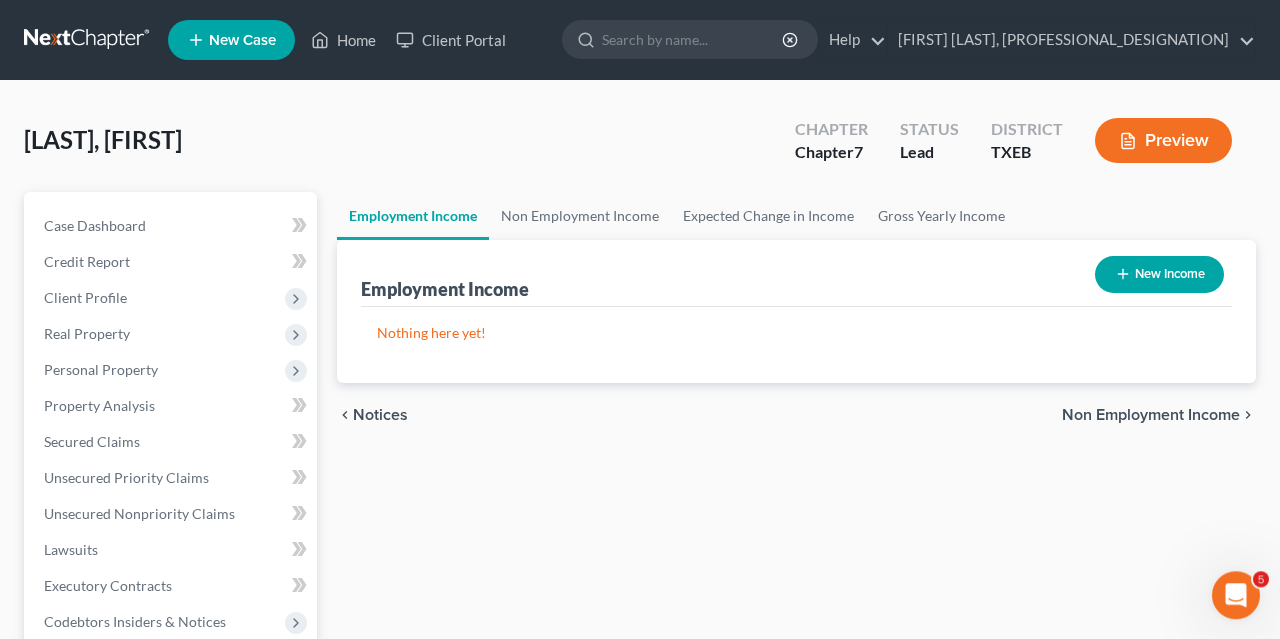 scroll, scrollTop: 0, scrollLeft: 0, axis: both 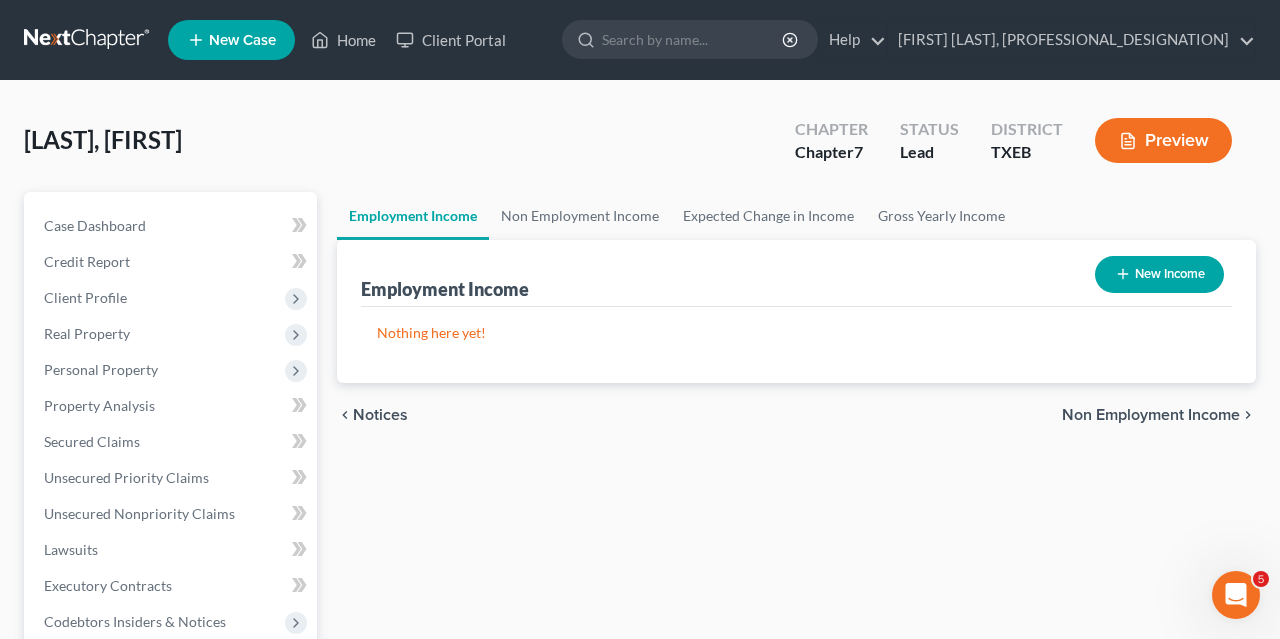click on "New Income" at bounding box center (1159, 274) 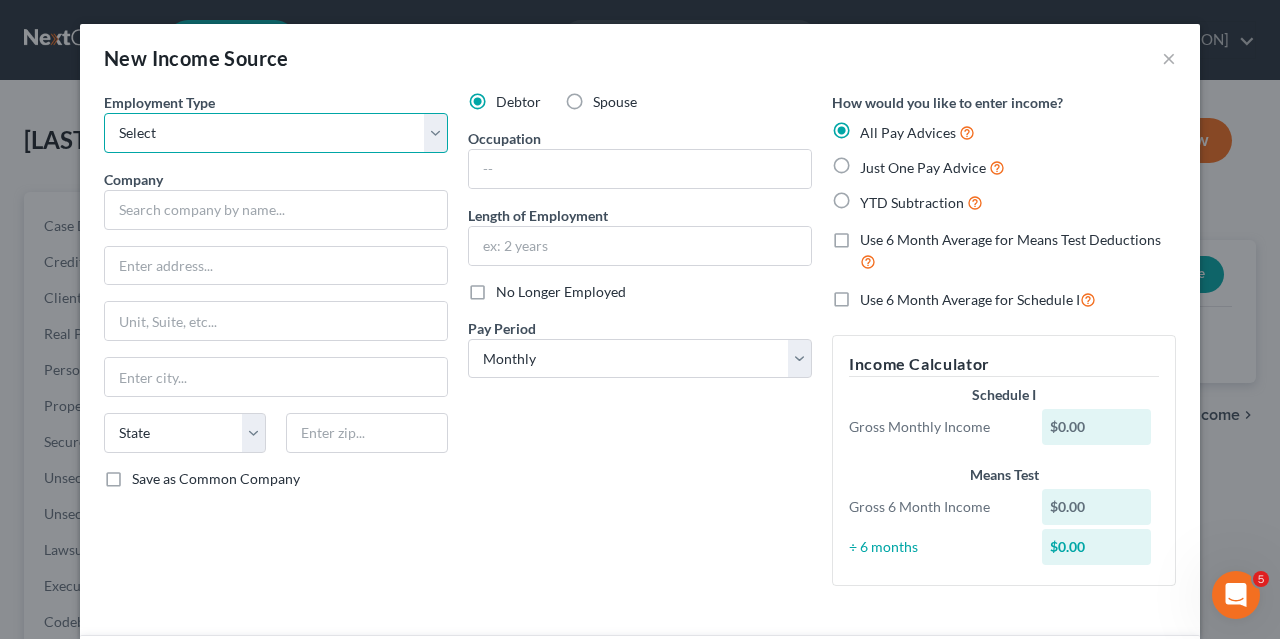 click on "Select Full or Part Time Employment Self Employment" at bounding box center (276, 133) 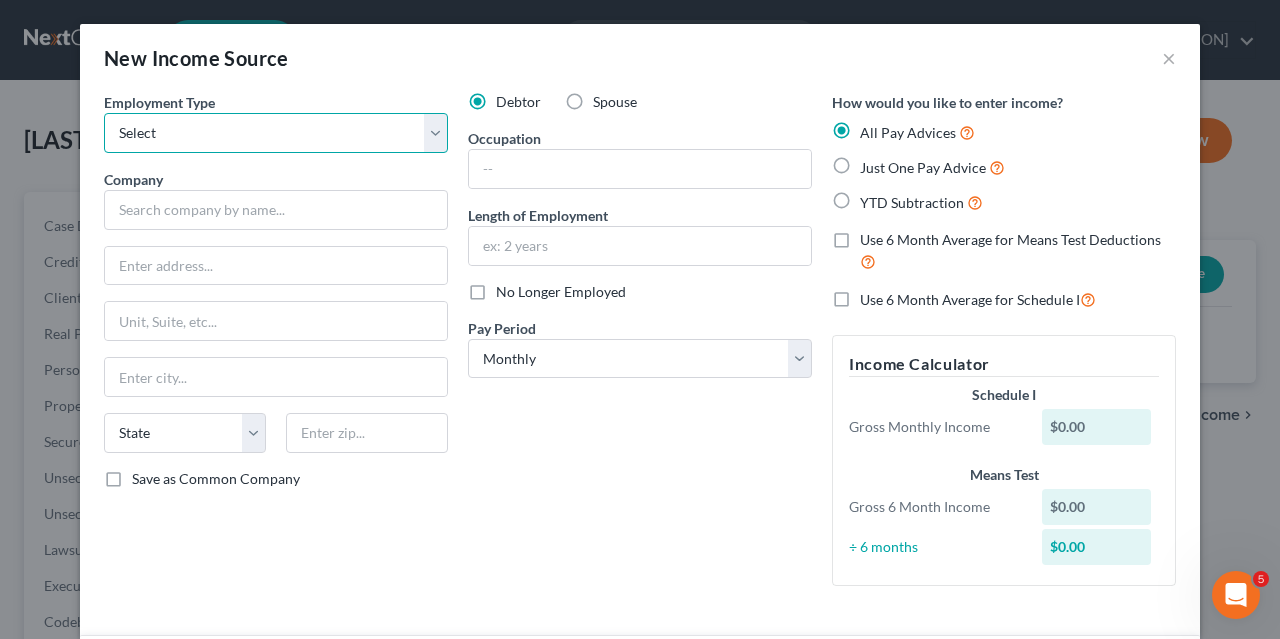 select on "0" 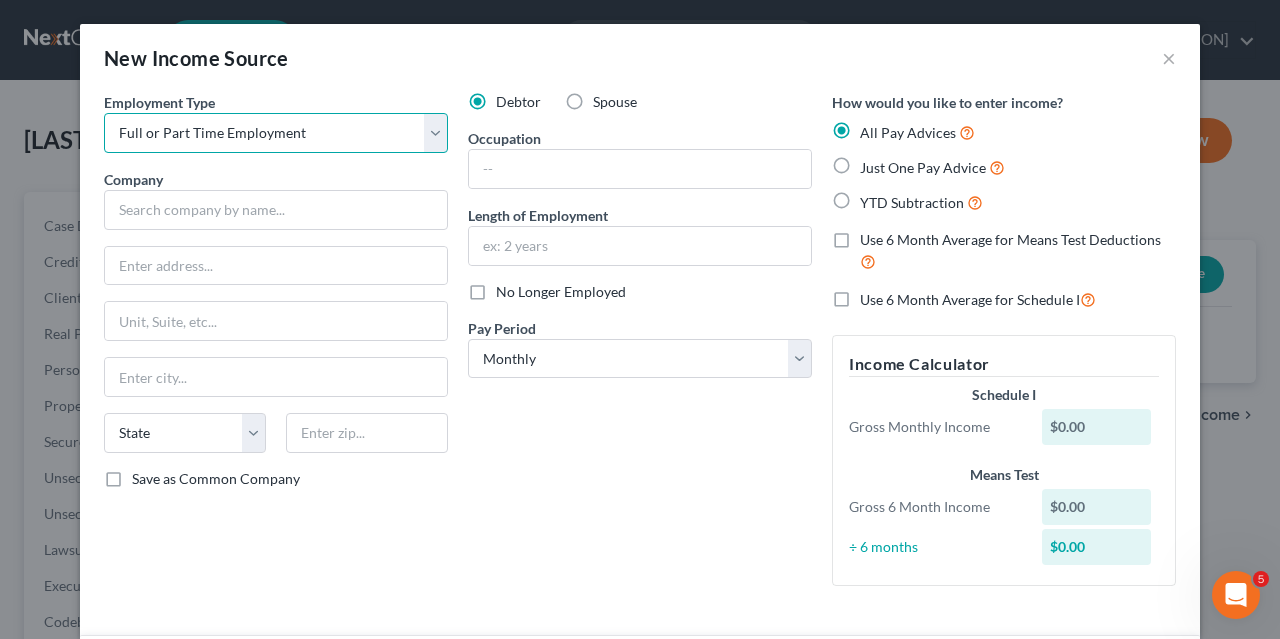 click on "Full or Part Time Employment" at bounding box center [0, 0] 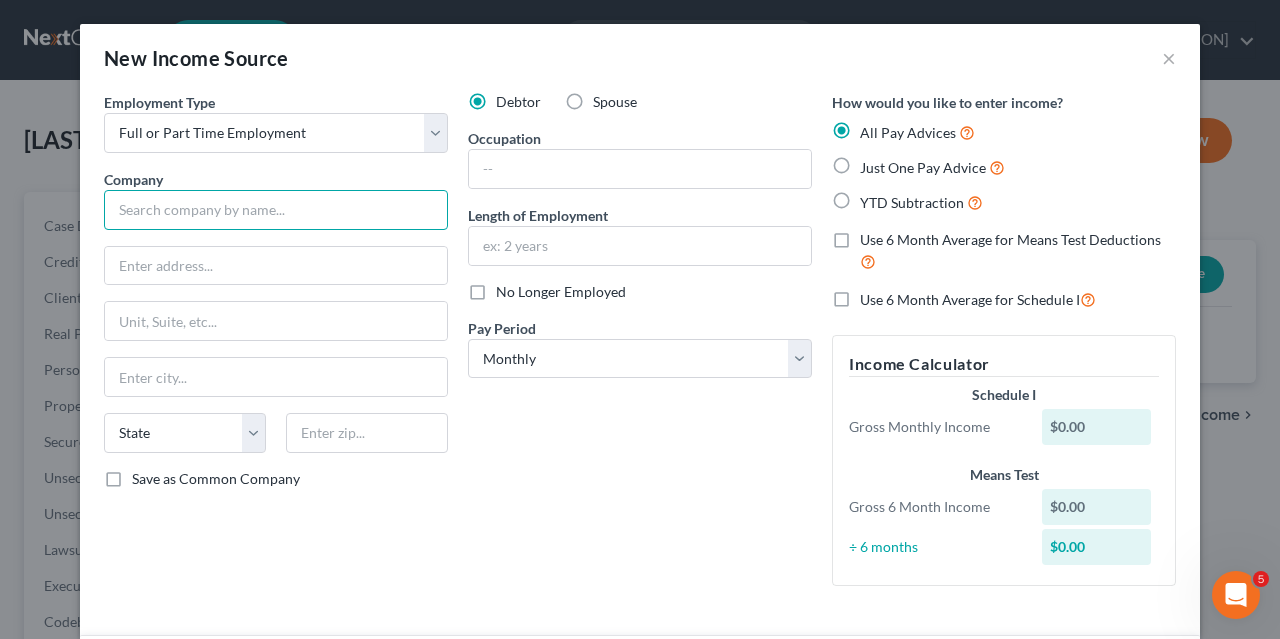 click at bounding box center (276, 210) 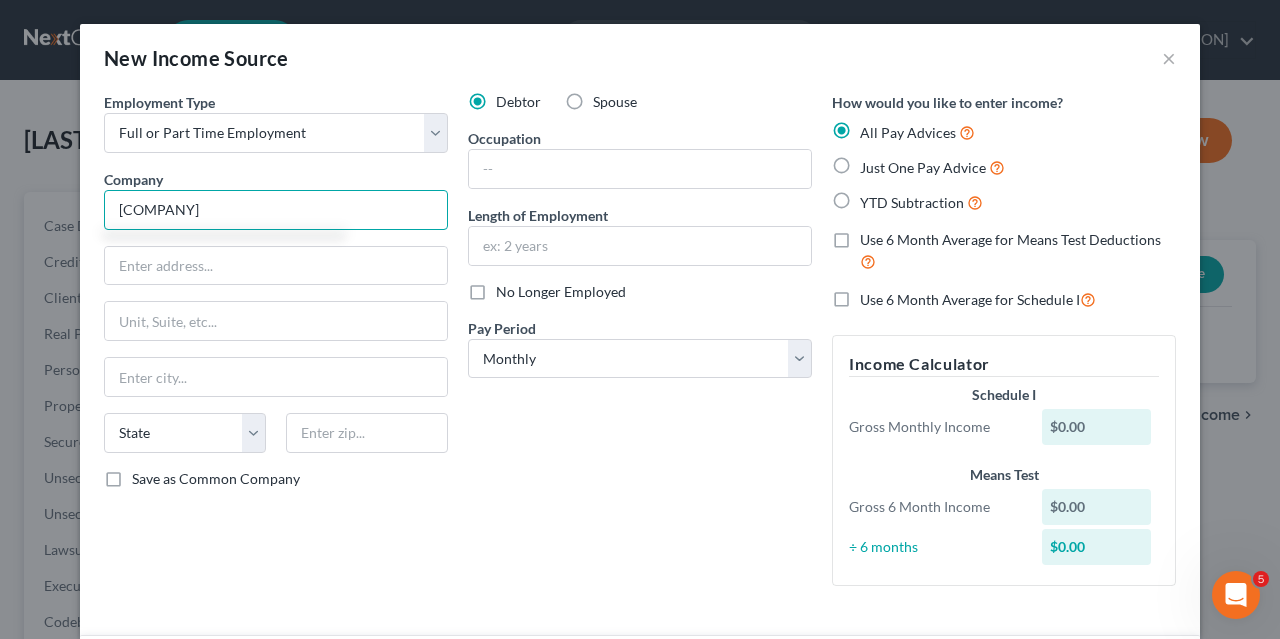 type on "[COMPANY]" 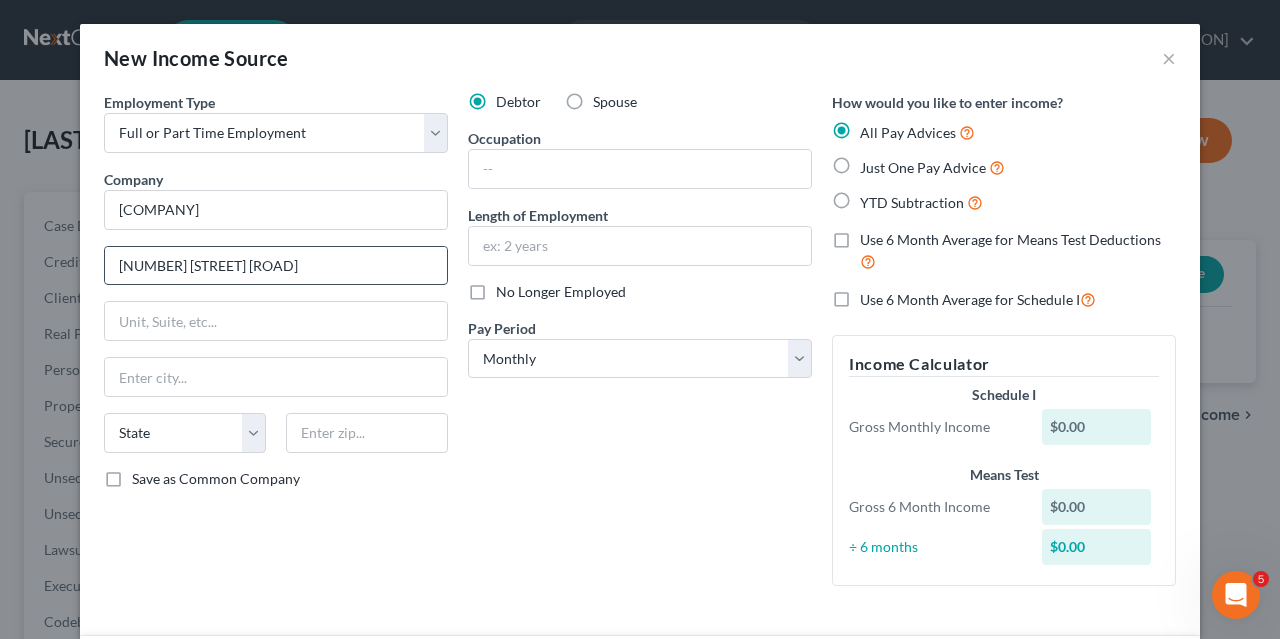 click on "[NUMBER] [STREET] [ROAD]" at bounding box center (276, 266) 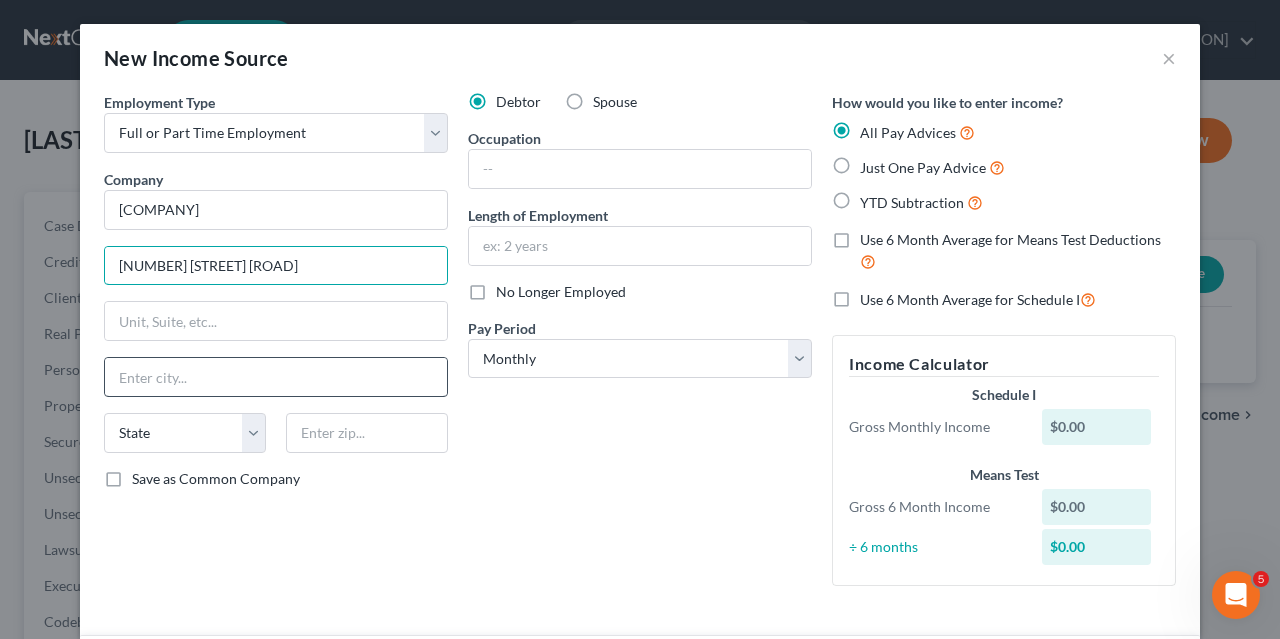 type on "[NUMBER] [STREET] [ROAD]" 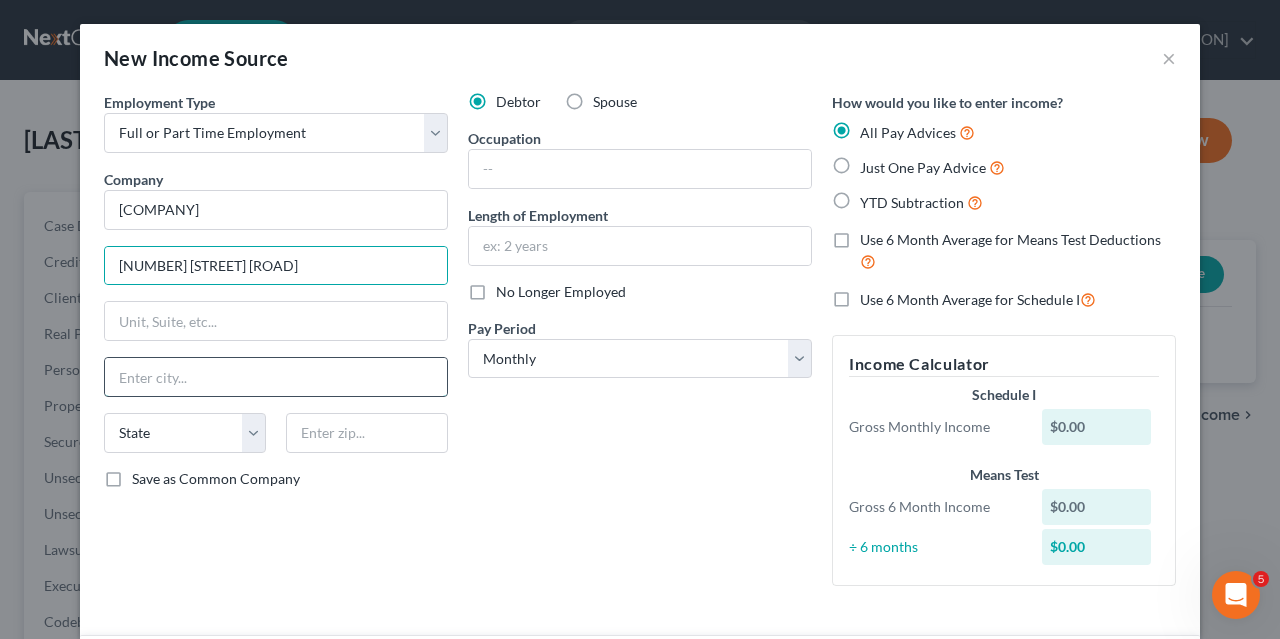 click at bounding box center (276, 377) 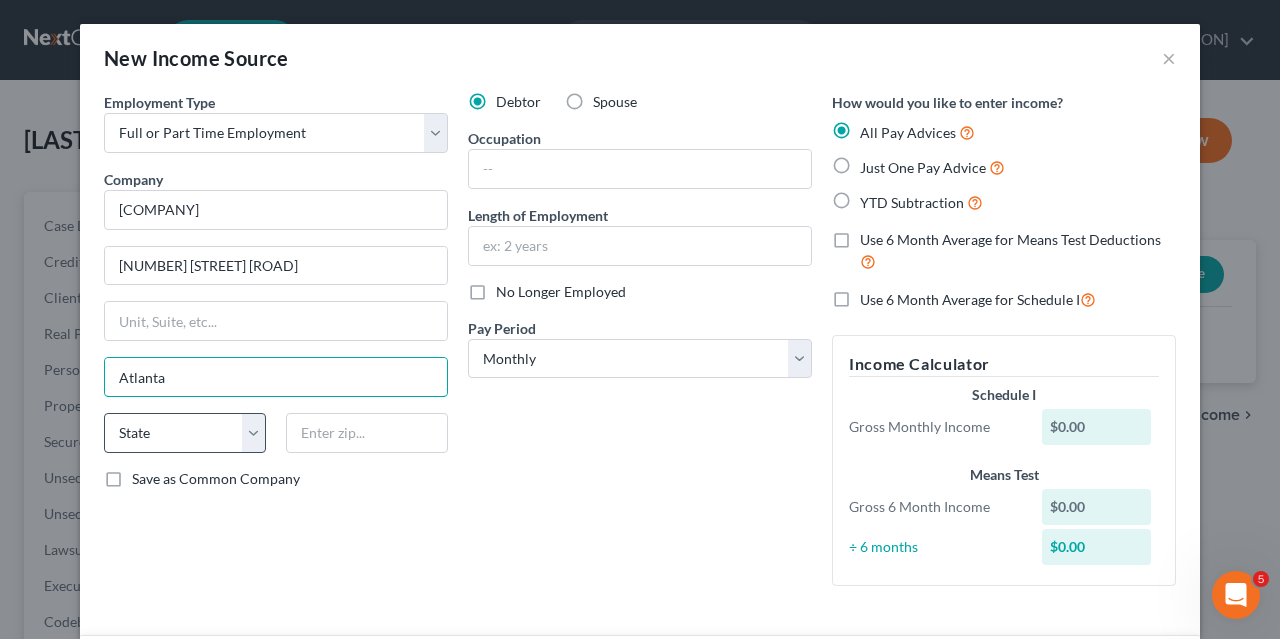 type on "Atlanta" 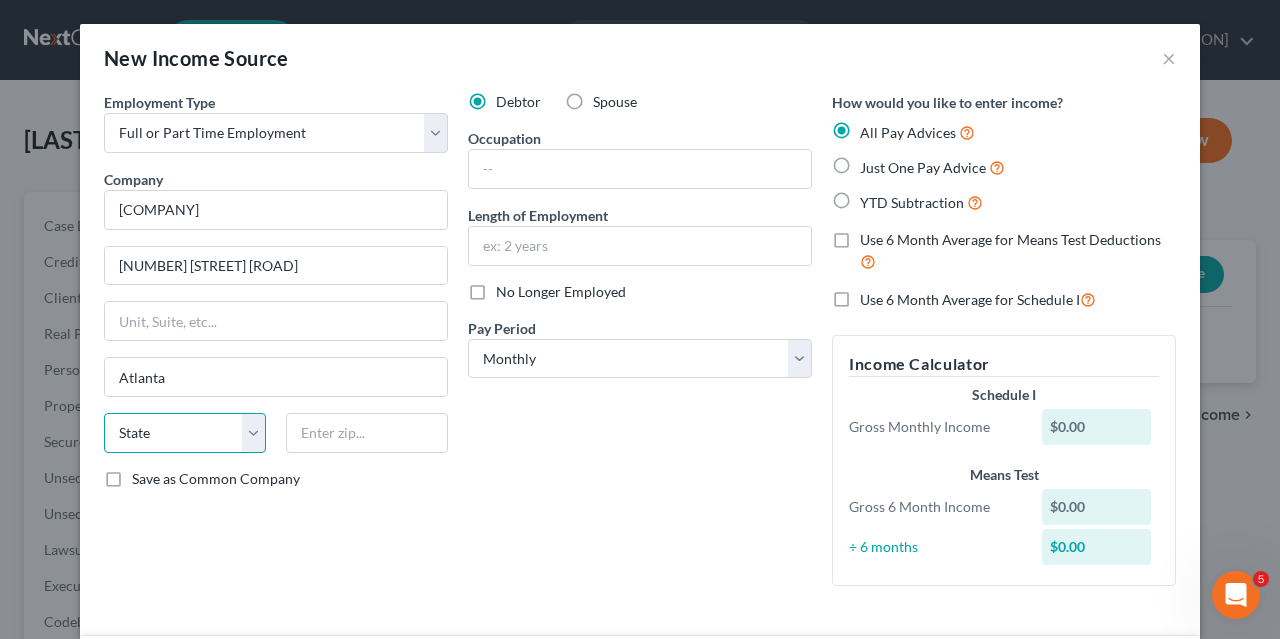 click on "State AL AK AR AZ CA CO CT DE DC FL GA GU HI ID IL IN IA KS KY LA ME MD MA MI MN MS MO MT NC ND NE NV NH NJ NM NY OH OK OR PA PR RI SC SD TN TX UT VI VA VT WA WV WI WY" at bounding box center (185, 433) 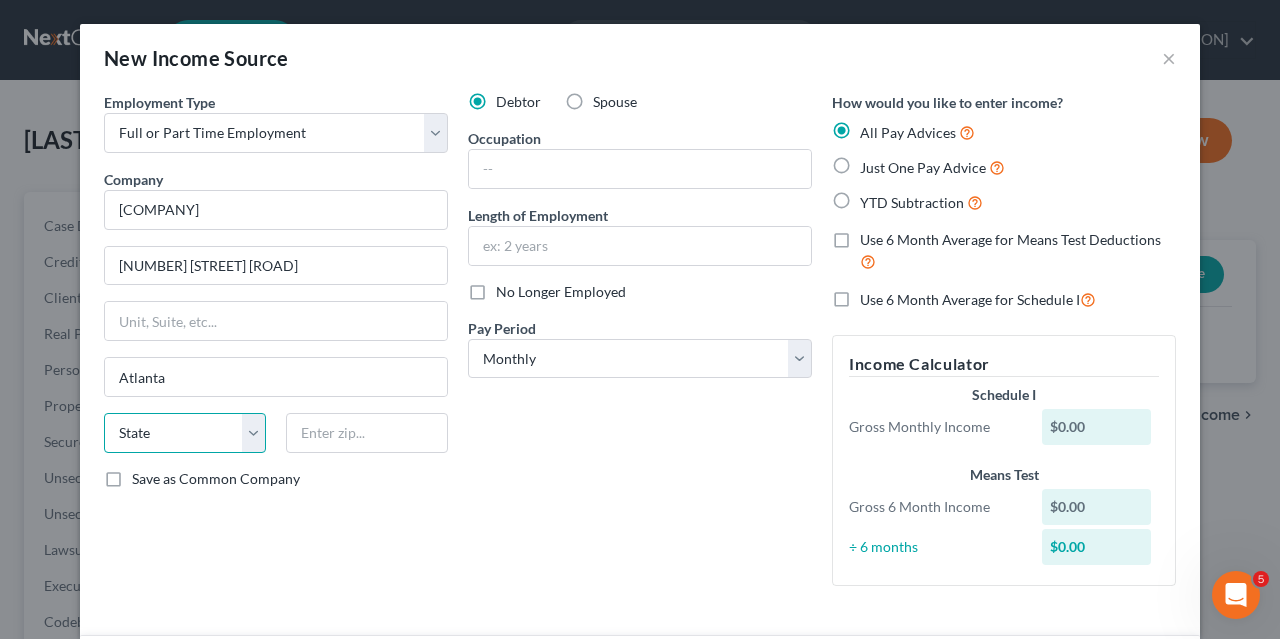 select on "10" 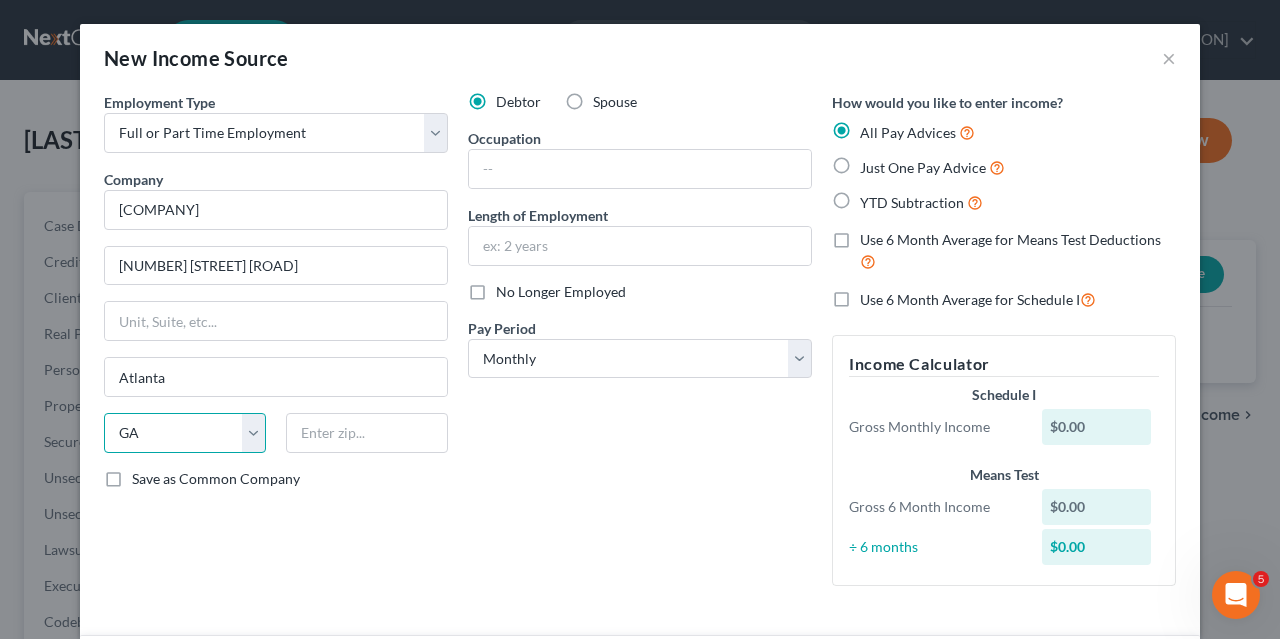 click on "GA" at bounding box center (0, 0) 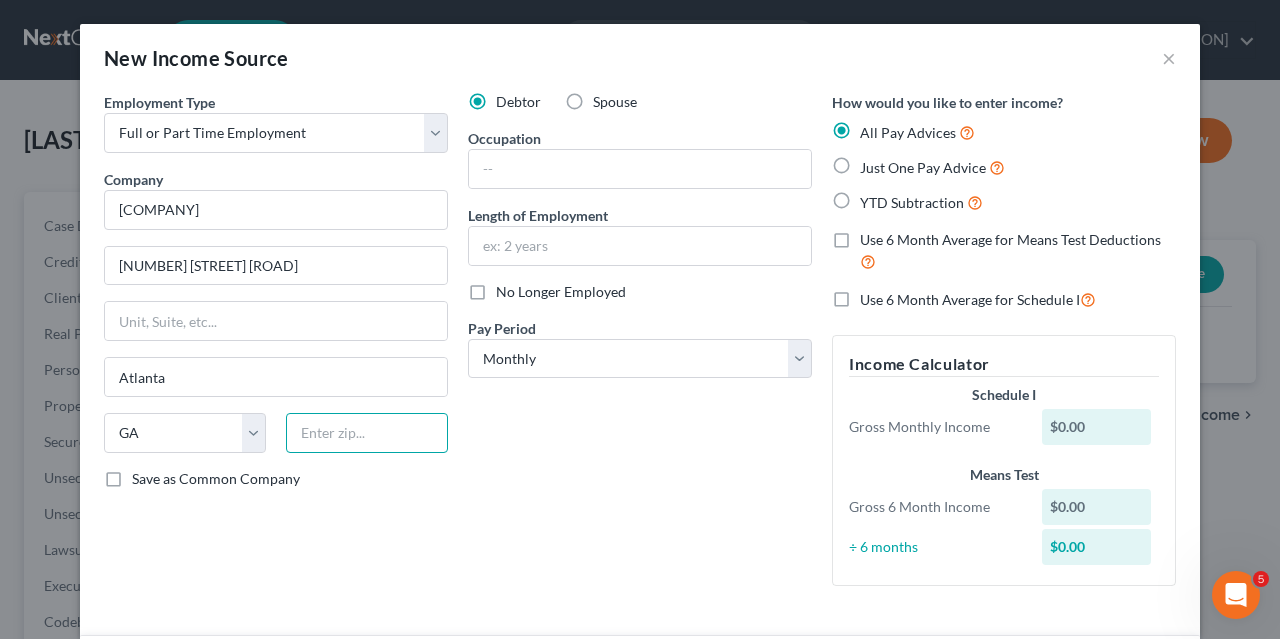 click at bounding box center [367, 433] 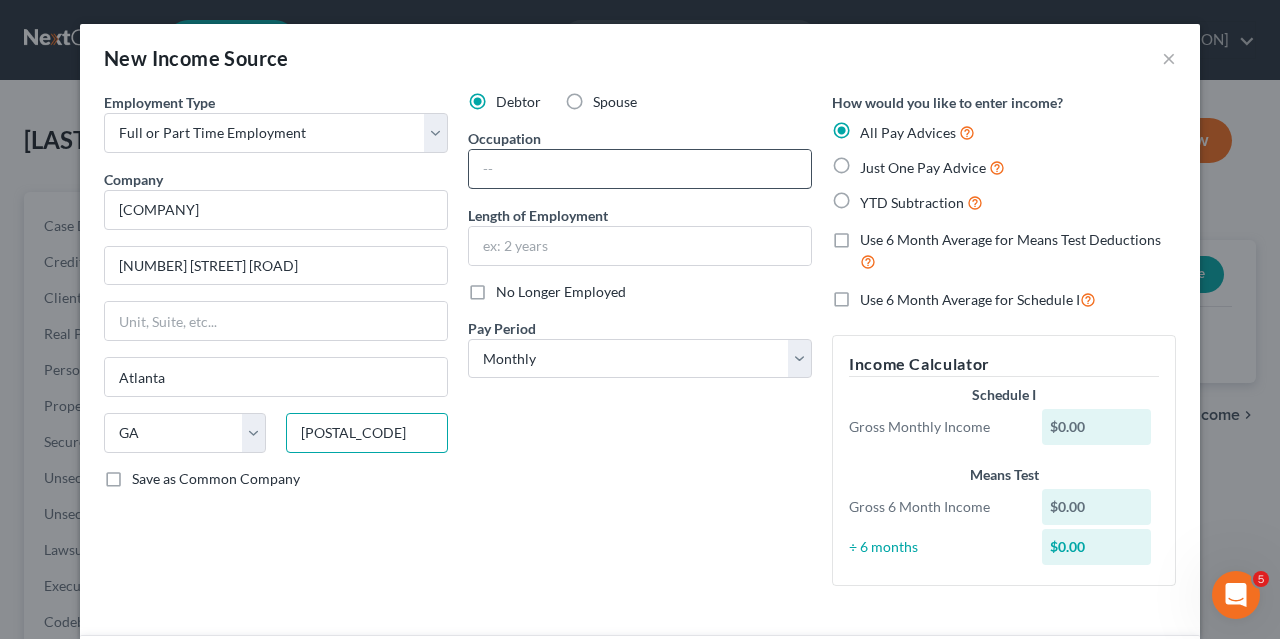 type on "[POSTAL_CODE]" 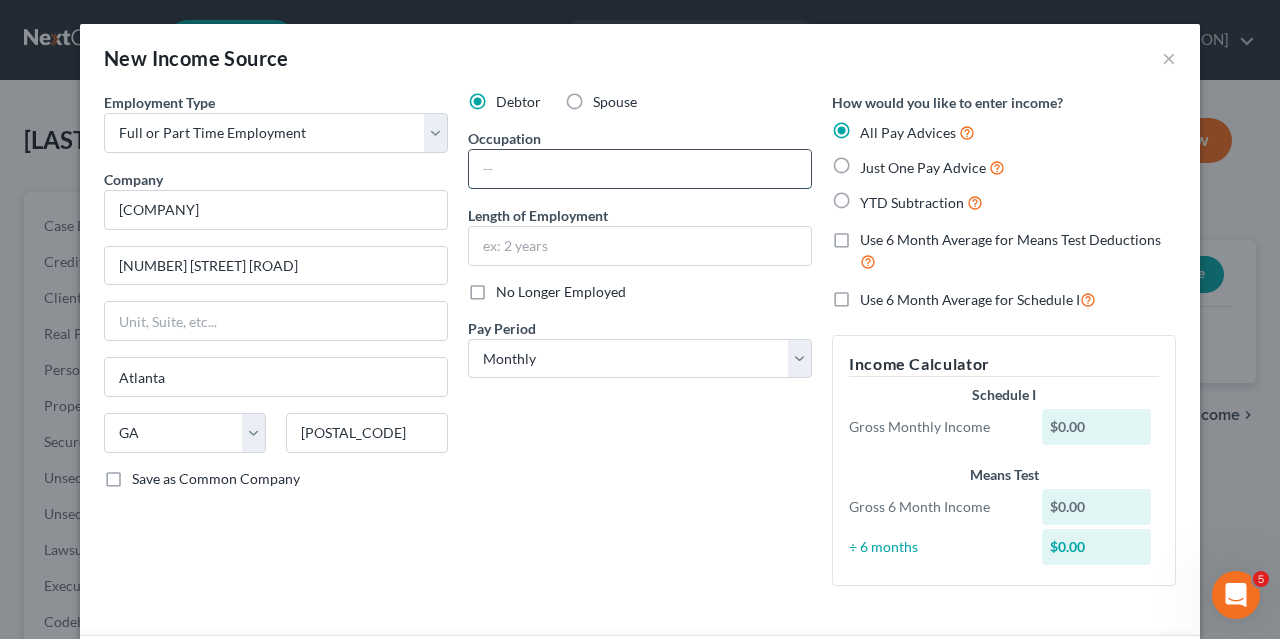 click at bounding box center (640, 169) 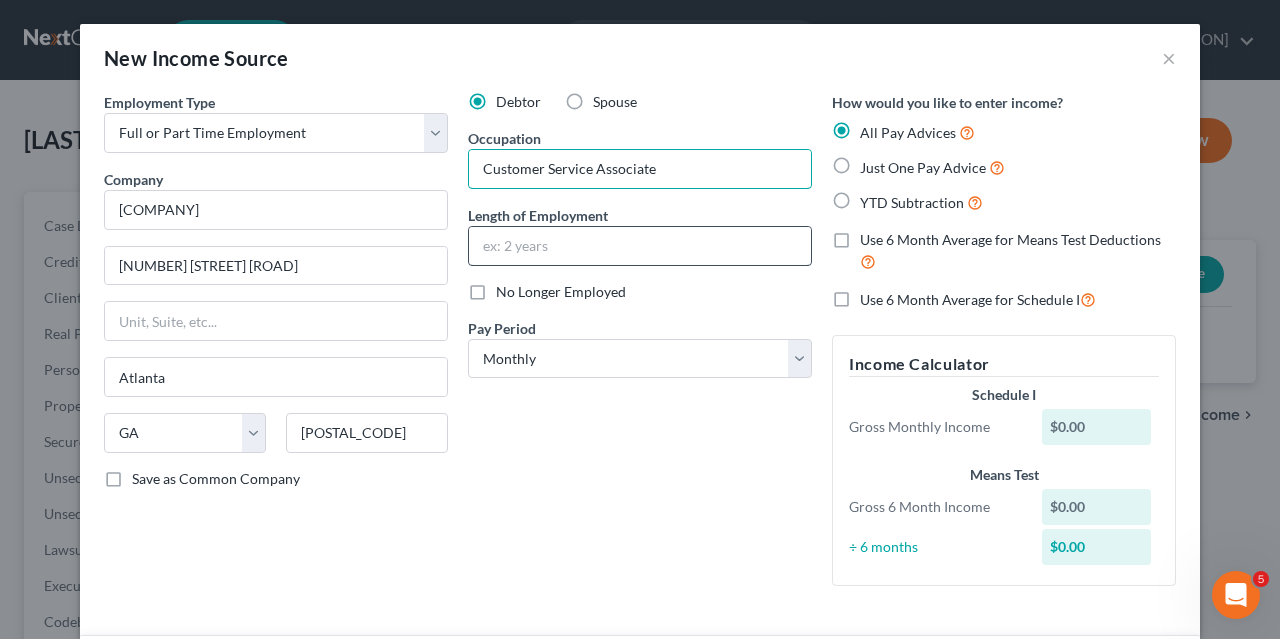 type on "Customer Service Associate" 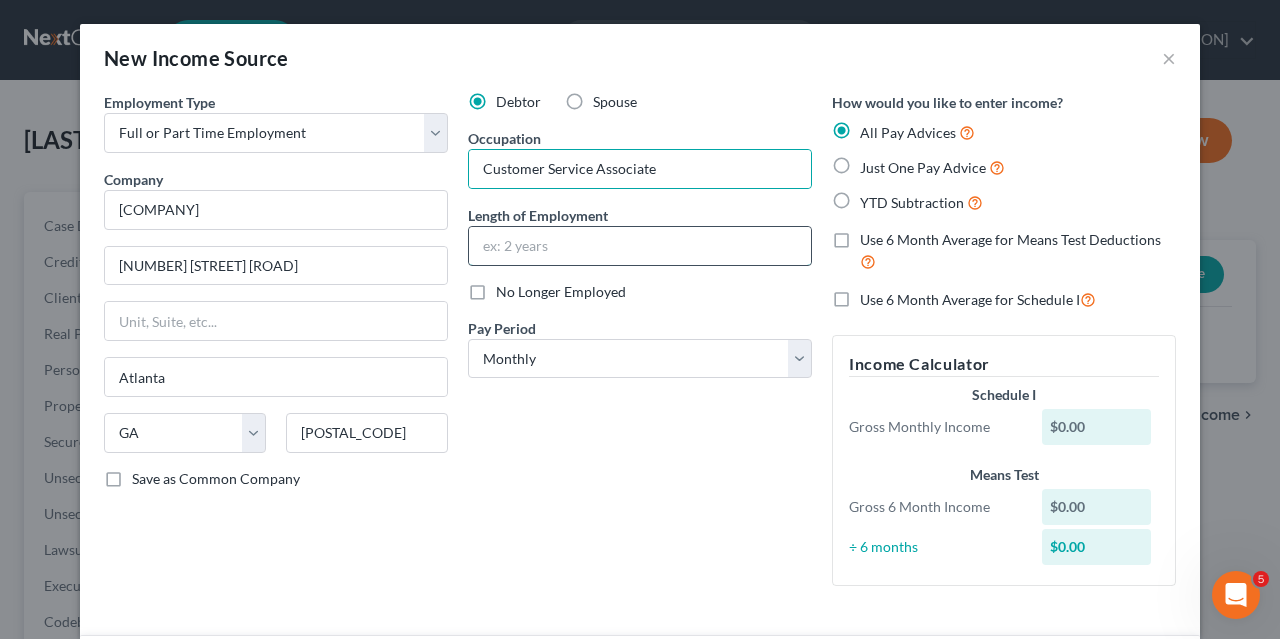 click at bounding box center [640, 246] 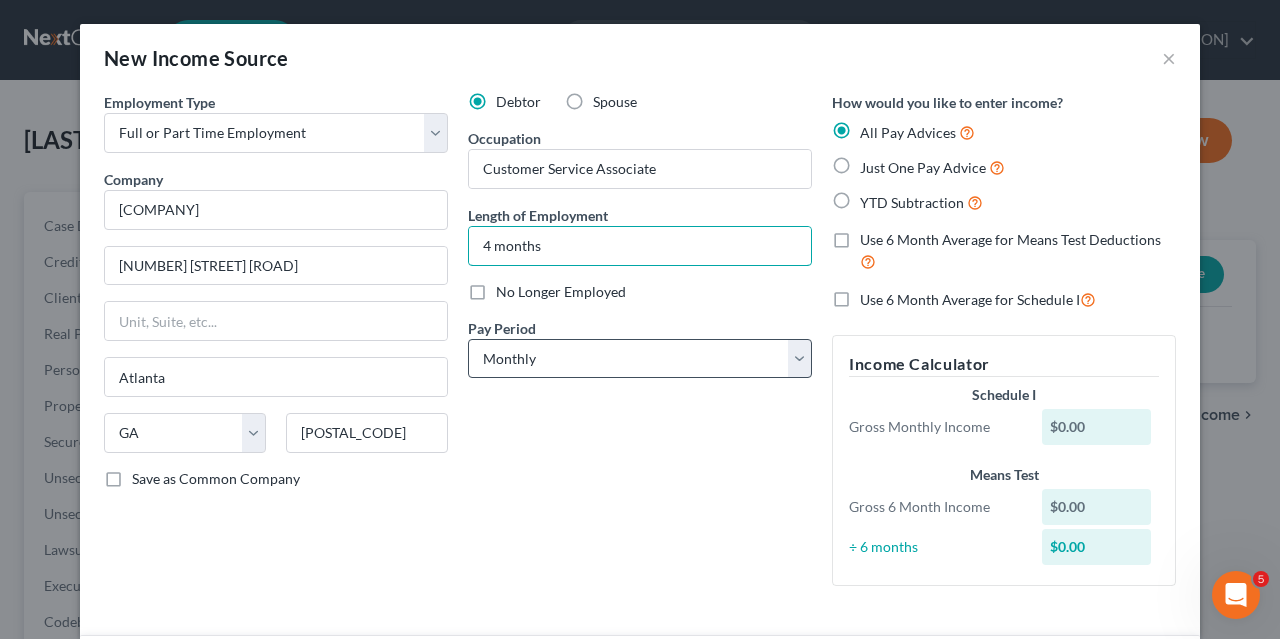 type on "4 months" 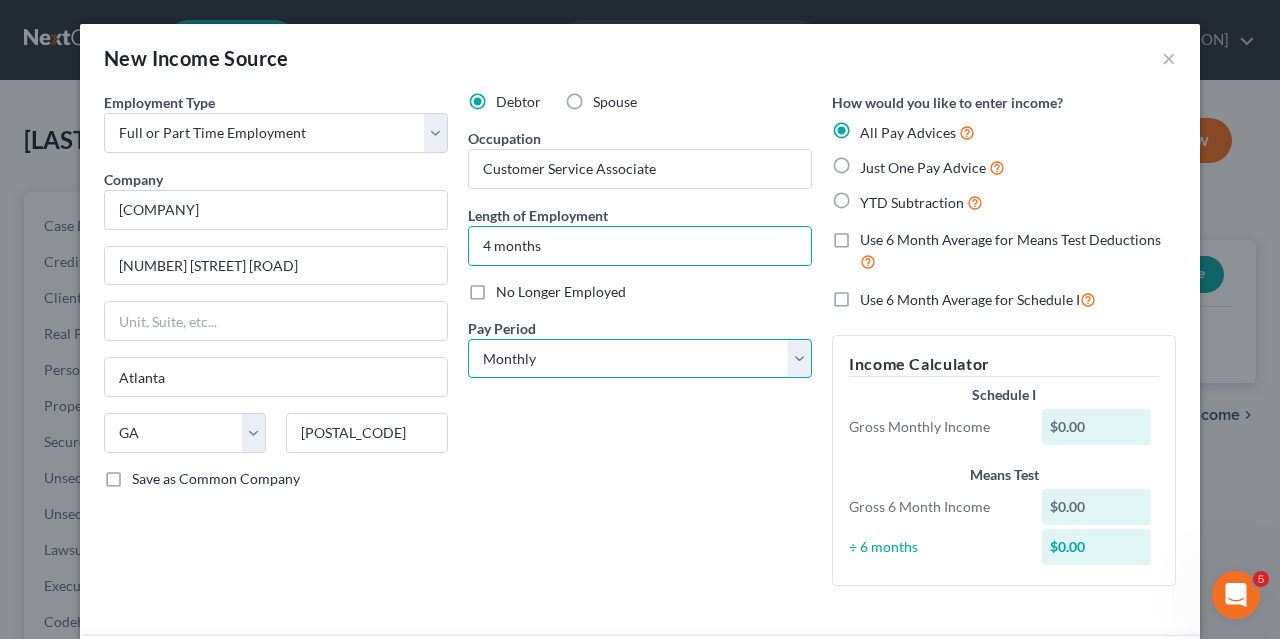 click on "Select Monthly Twice Monthly Every Other Week Weekly" at bounding box center (640, 359) 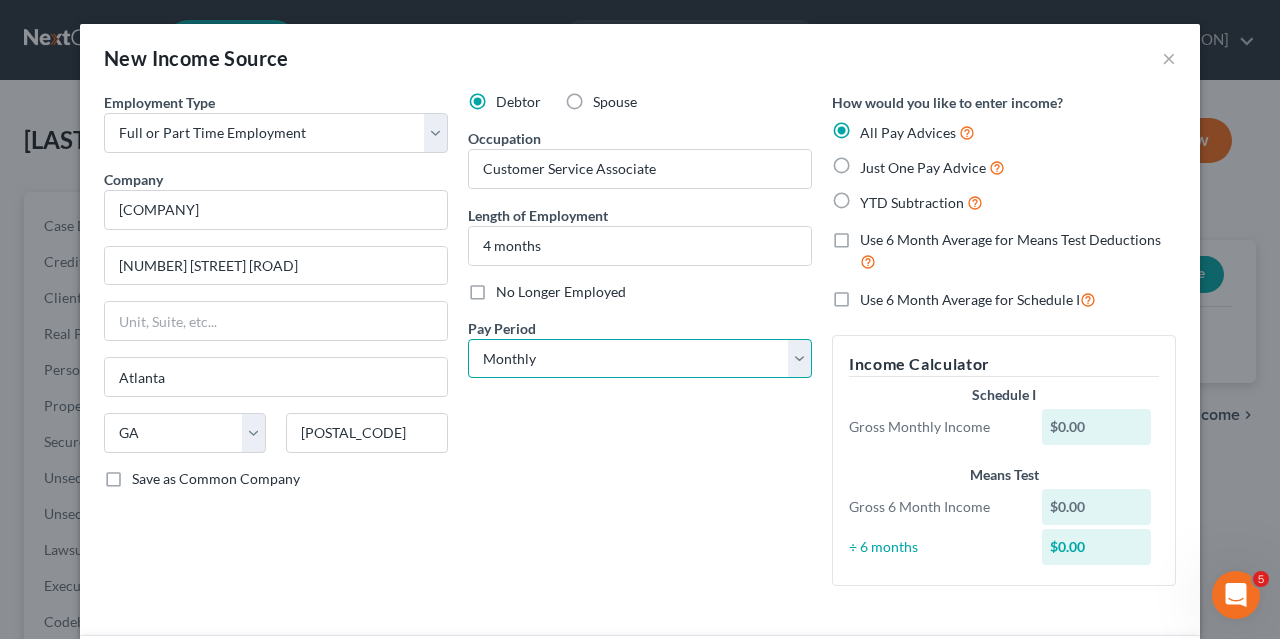 select on "2" 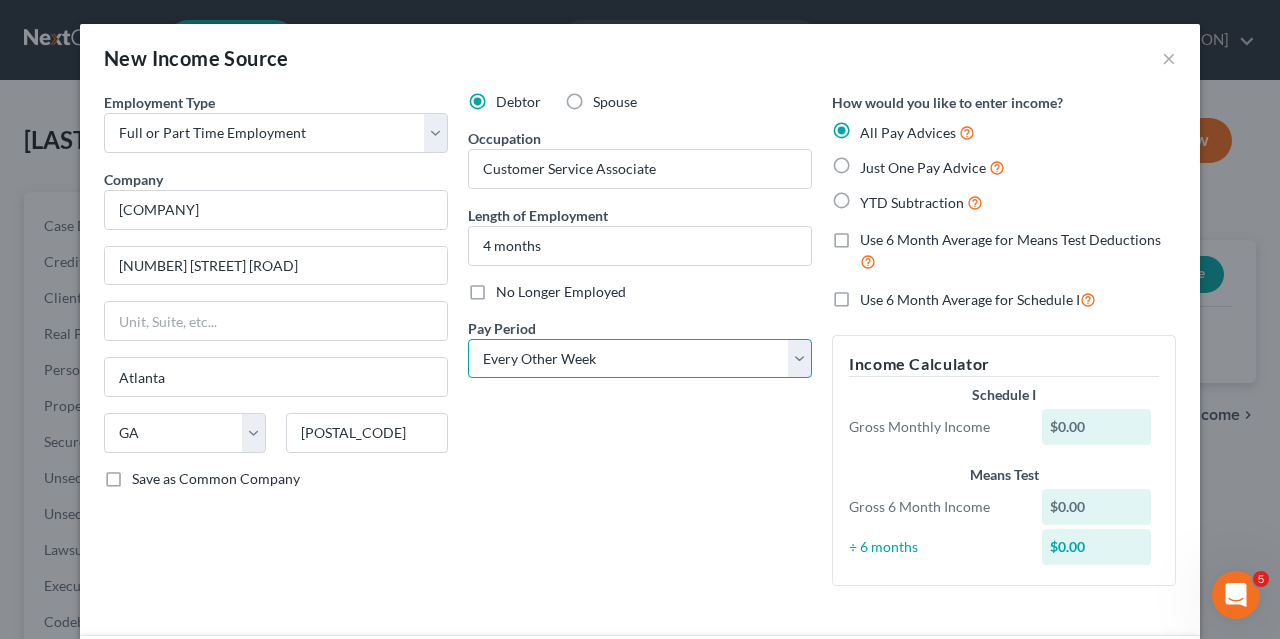 click on "Every Other Week" at bounding box center (0, 0) 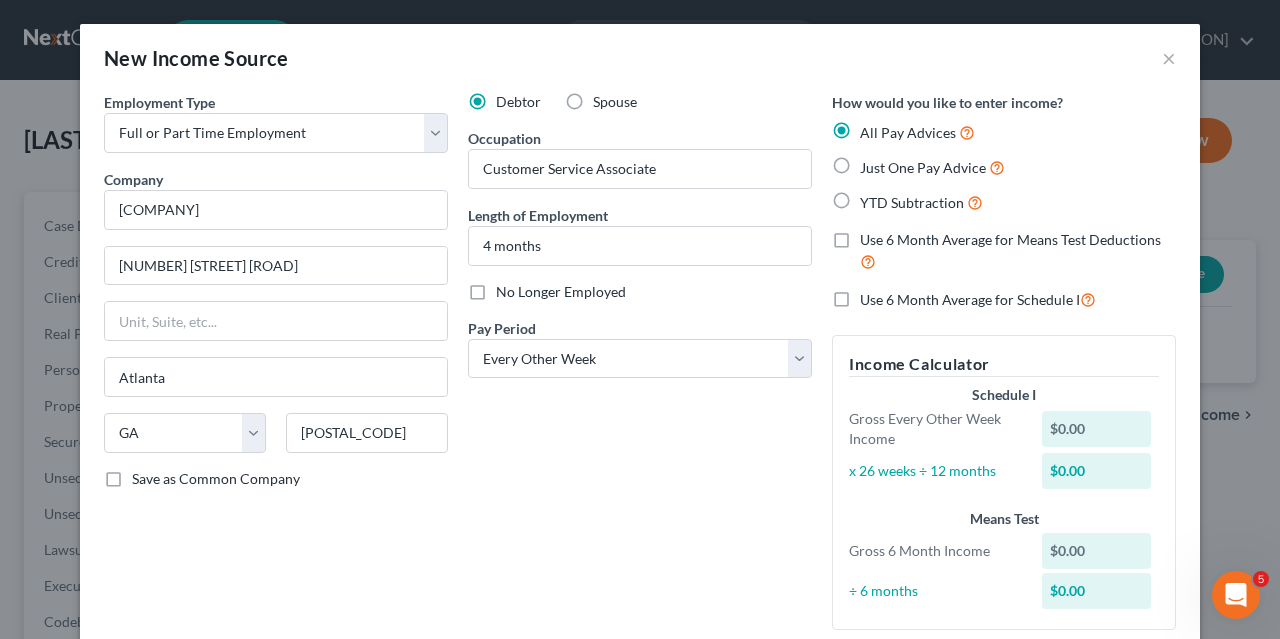 click on "Just One Pay Advice" at bounding box center [932, 167] 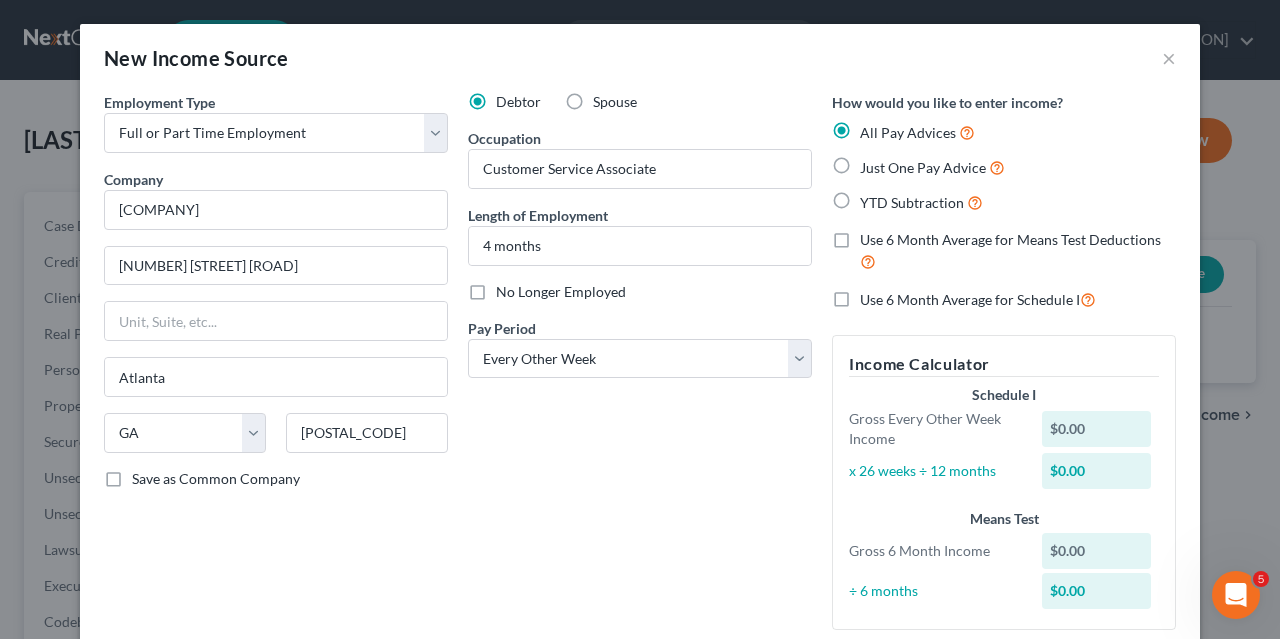radio on "true" 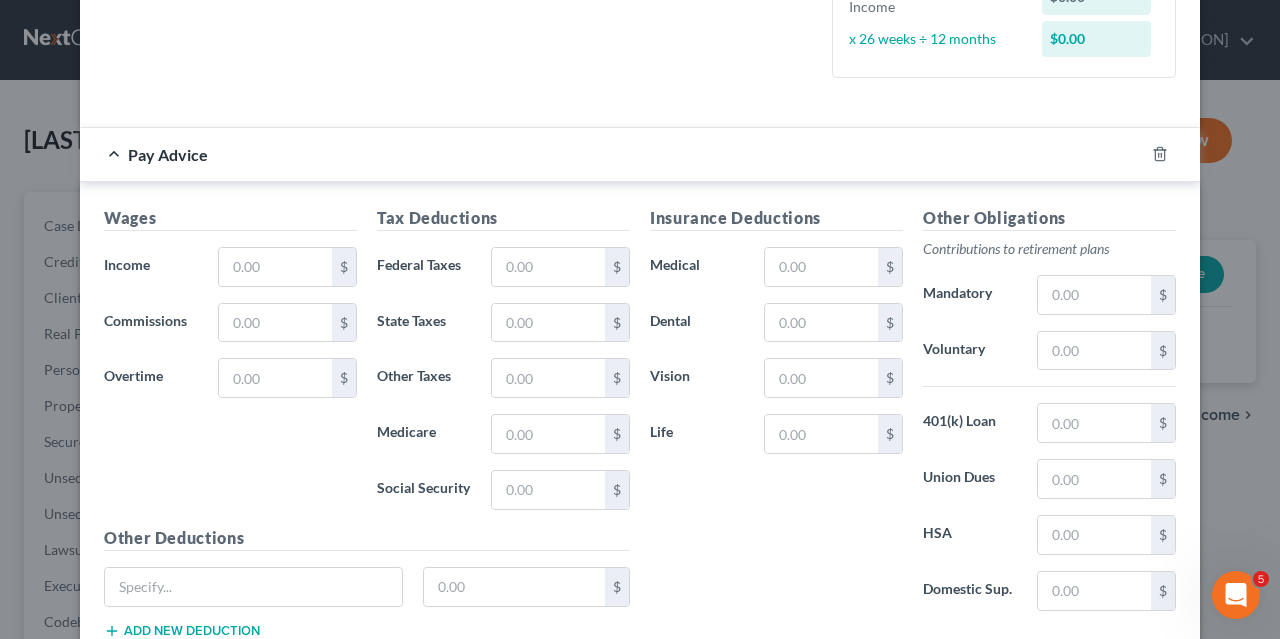 scroll, scrollTop: 499, scrollLeft: 0, axis: vertical 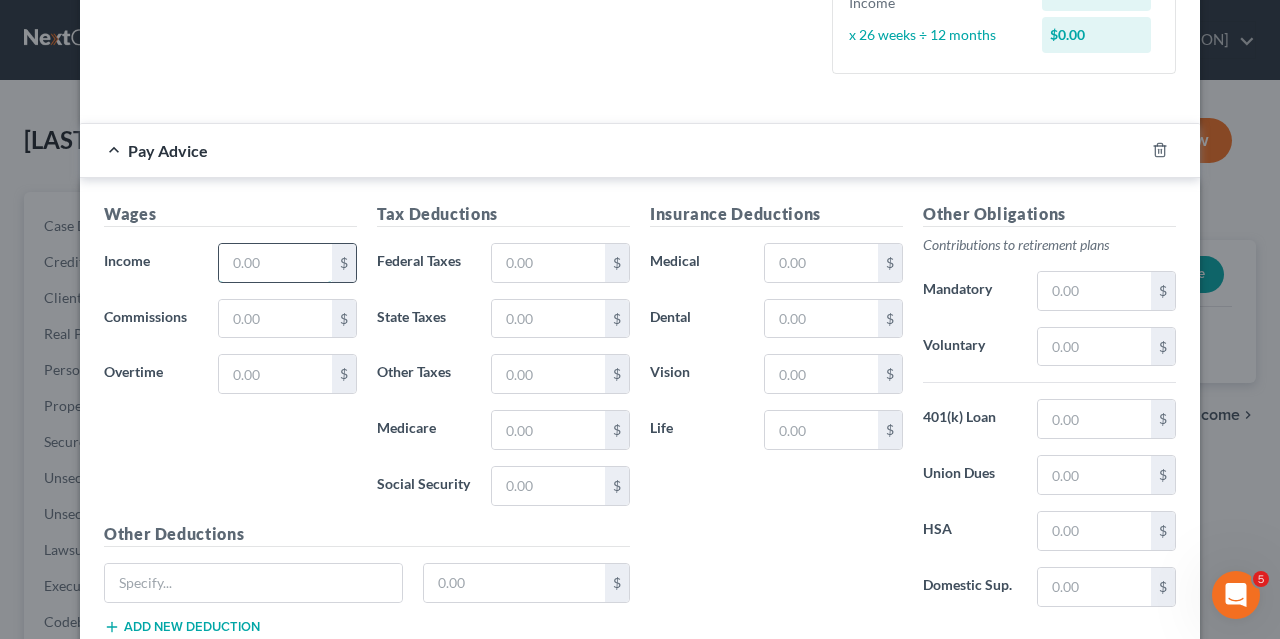 click at bounding box center (275, 263) 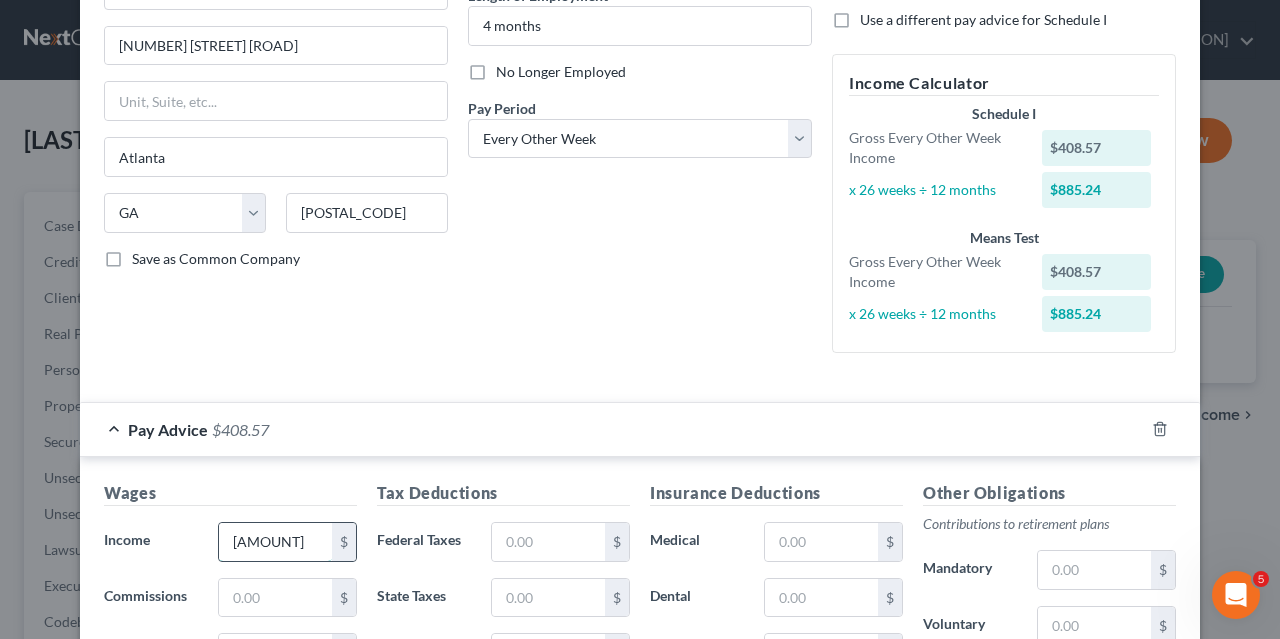 scroll, scrollTop: 217, scrollLeft: 0, axis: vertical 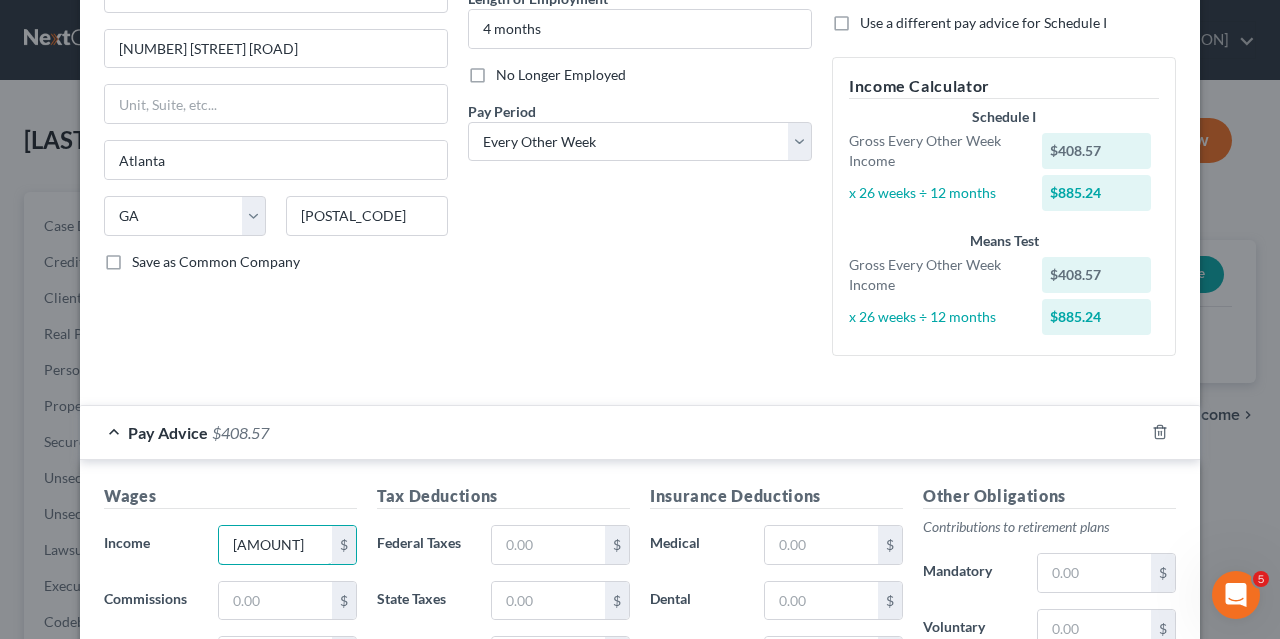 type on "[AMOUNT]" 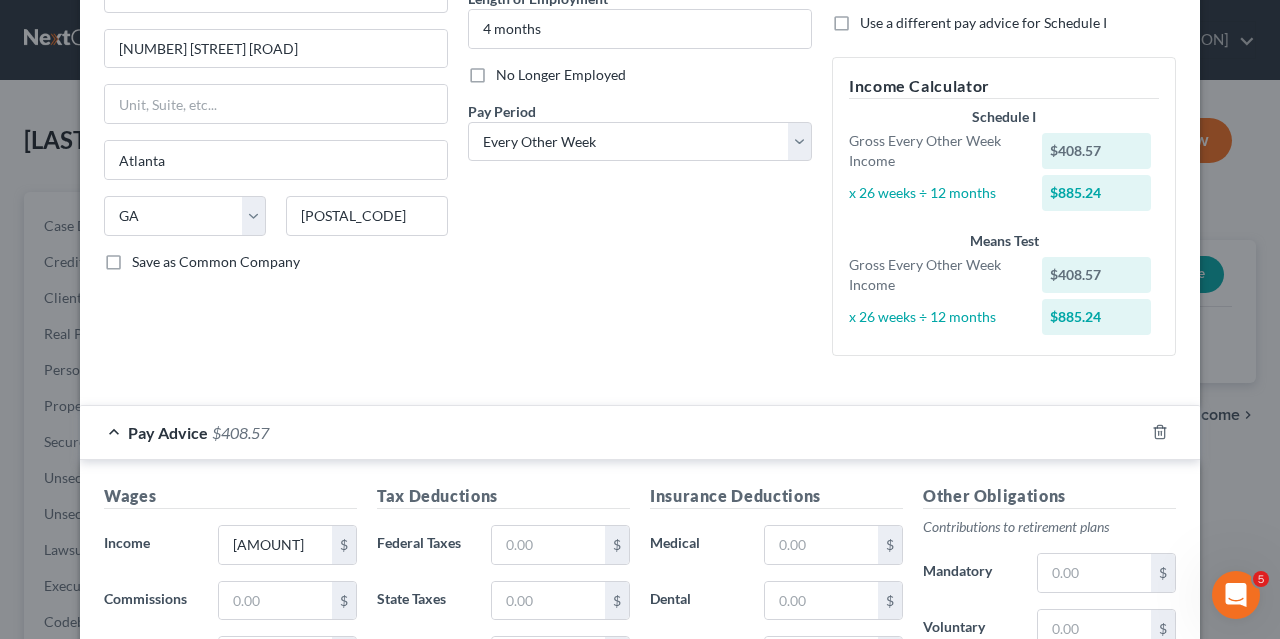 click on "Use a different pay advice for Schedule I" at bounding box center (983, 23) 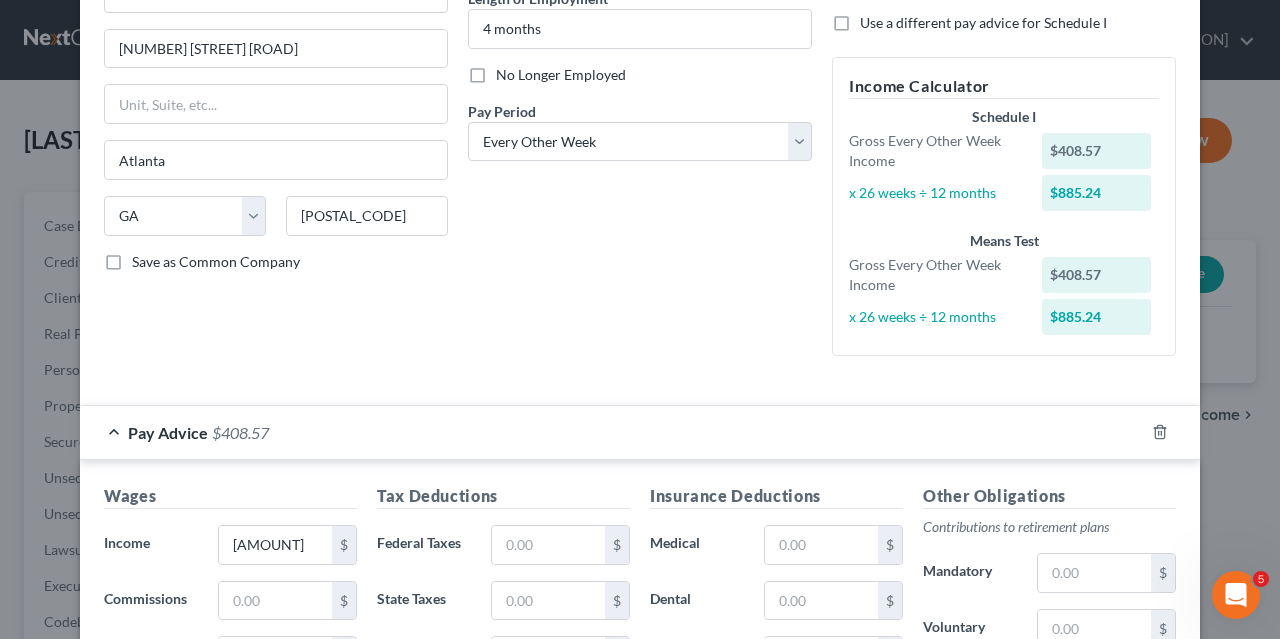 click on "Use a different pay advice for Schedule I" at bounding box center (874, 19) 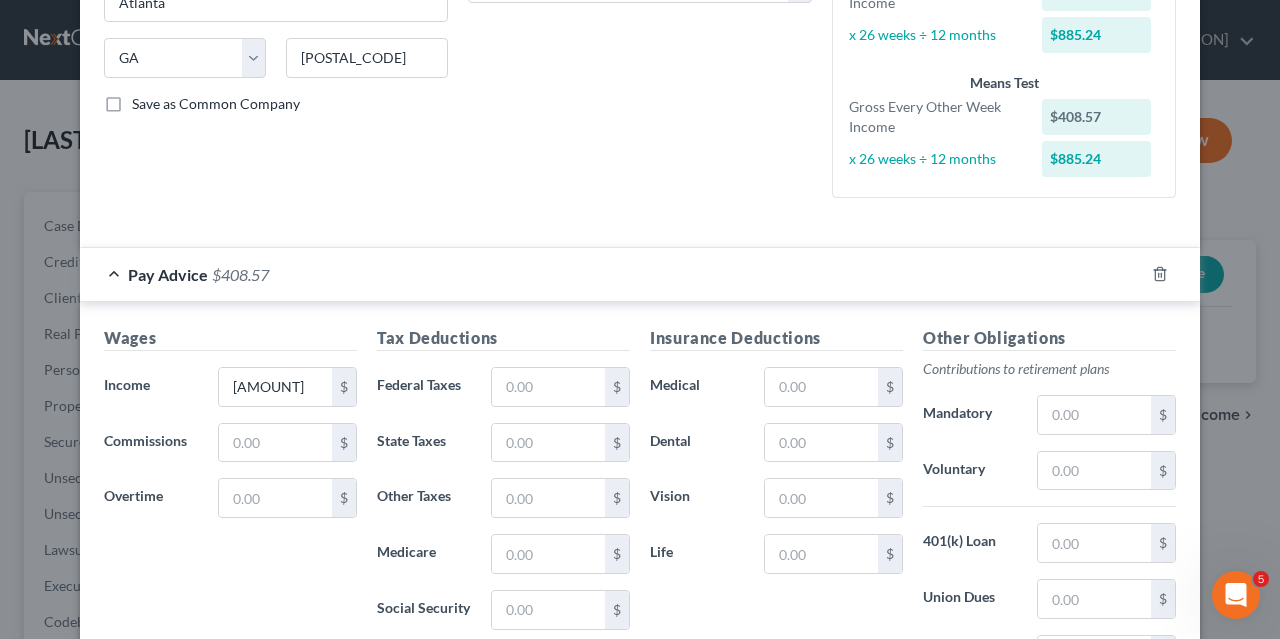 scroll, scrollTop: 378, scrollLeft: 0, axis: vertical 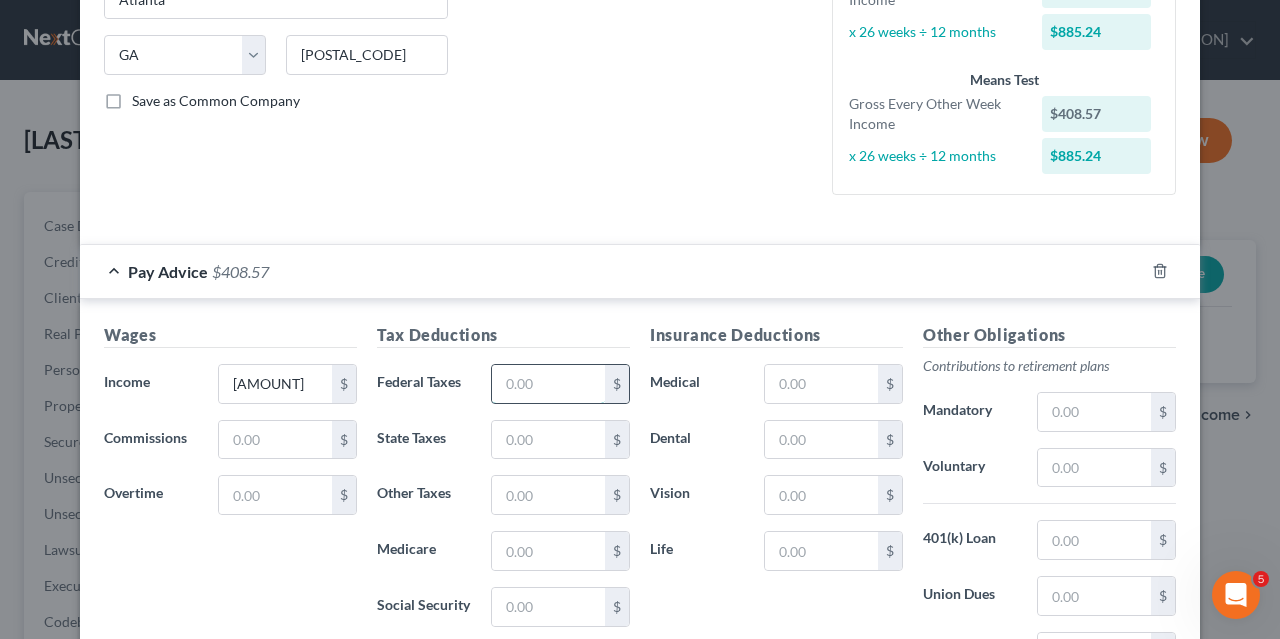 click at bounding box center (548, 384) 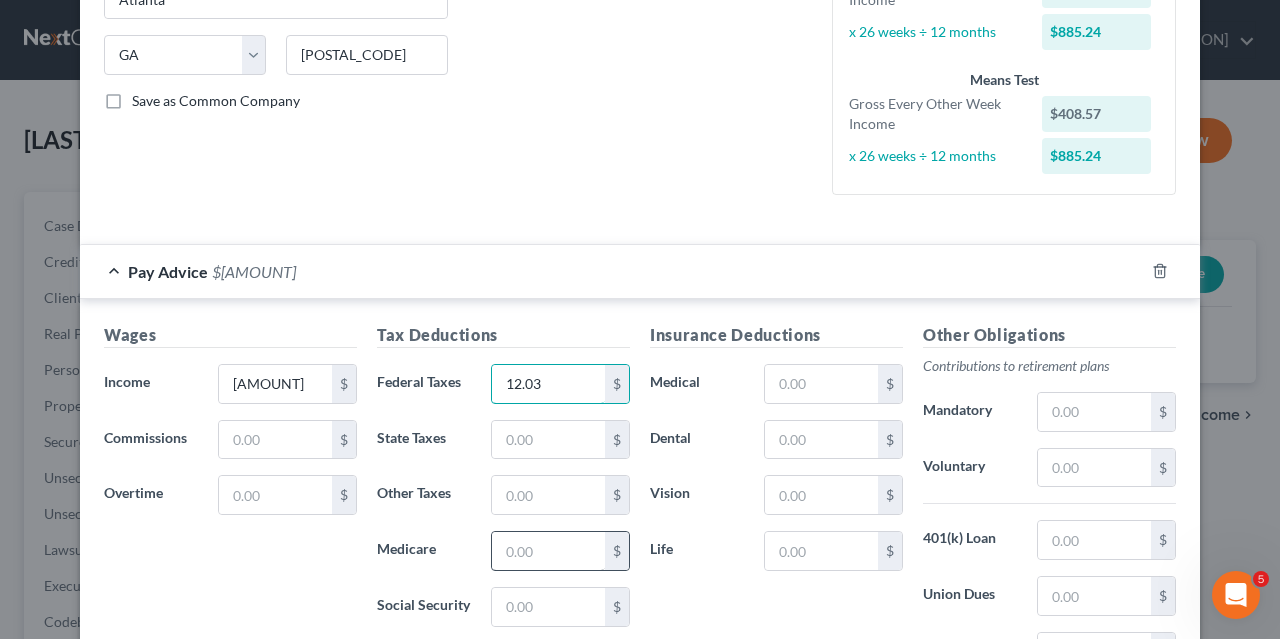 type on "12.03" 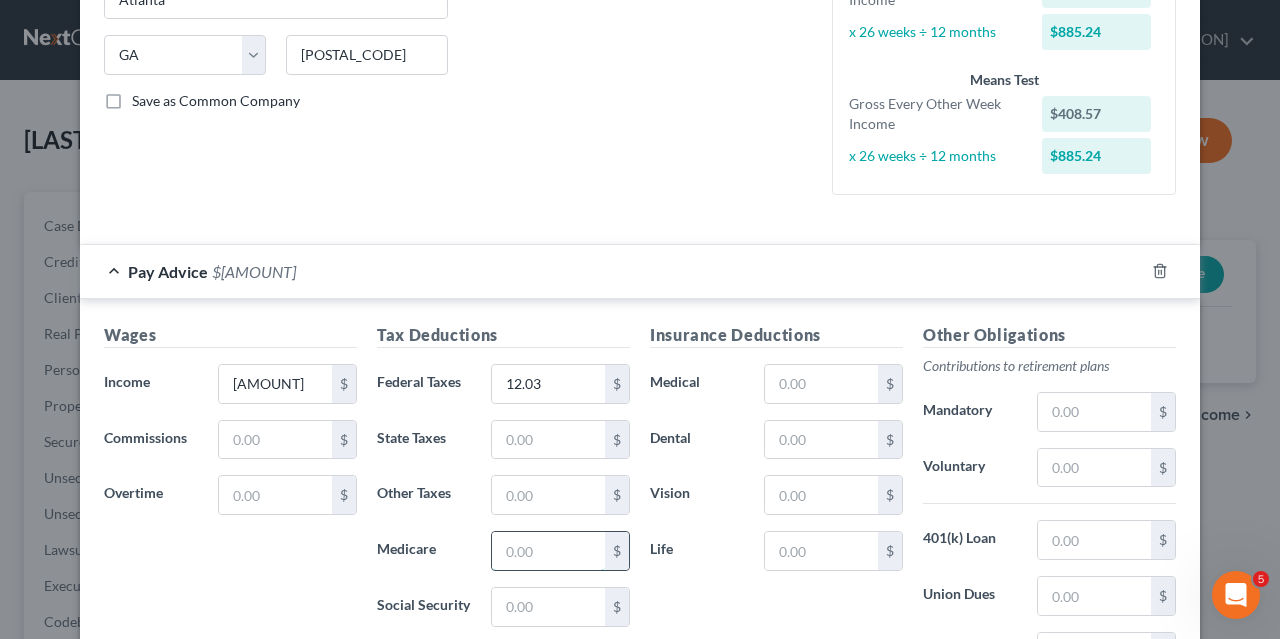 click at bounding box center [548, 551] 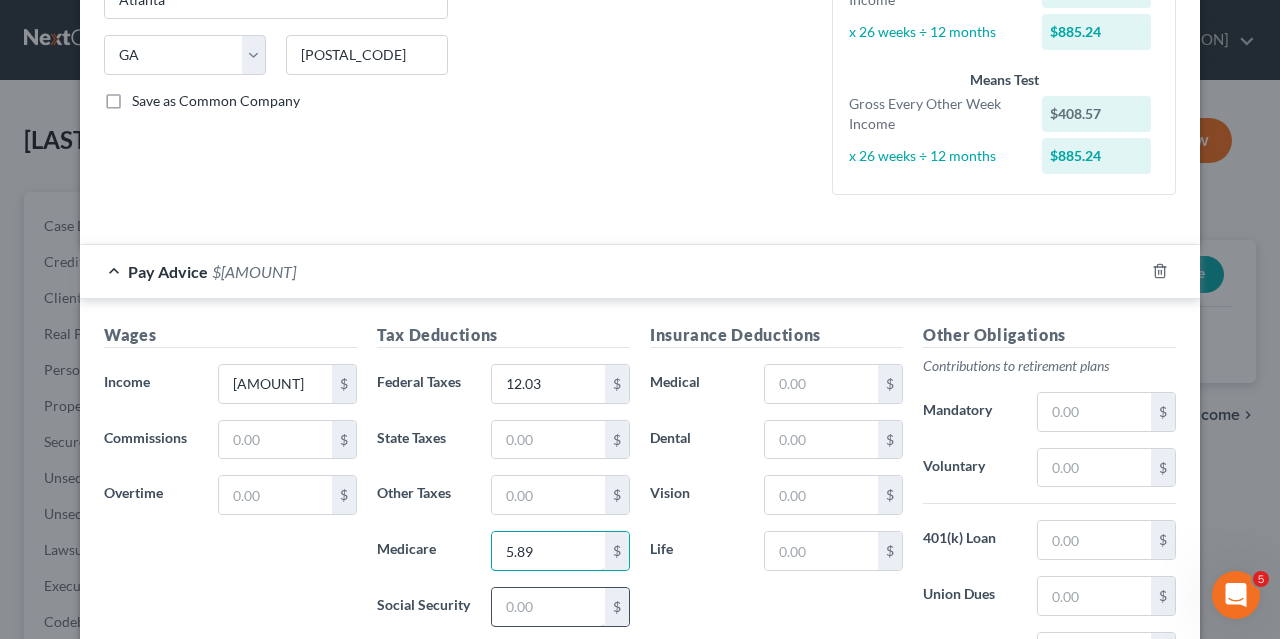 type on "5.89" 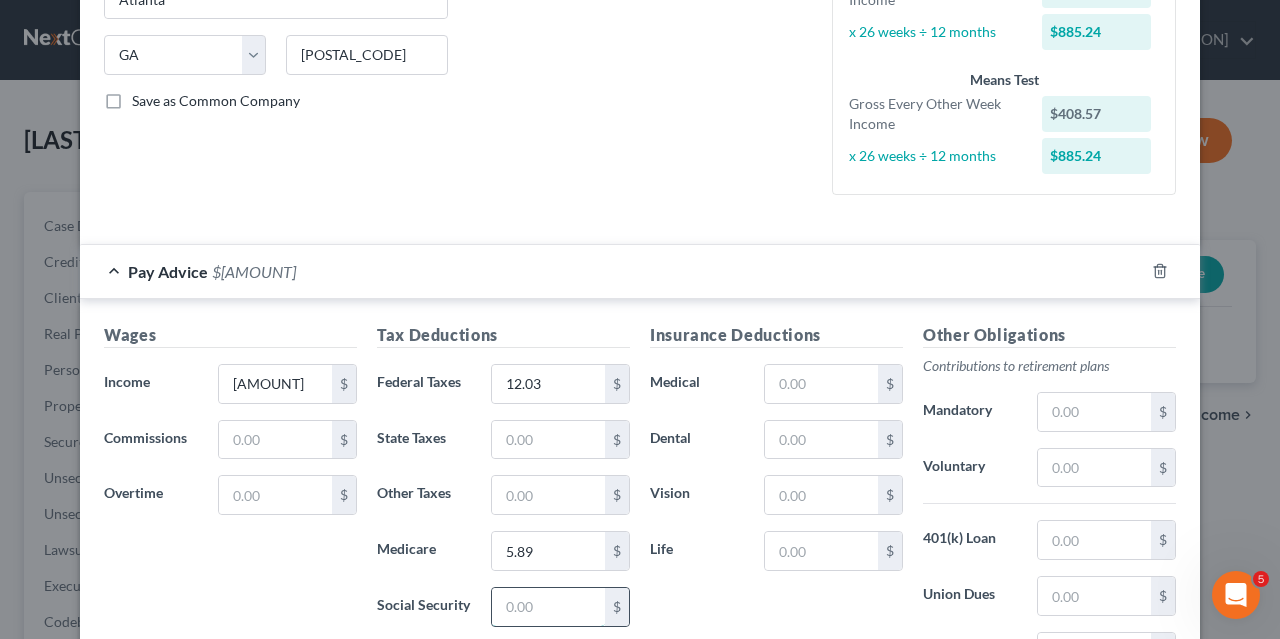 click at bounding box center (548, 607) 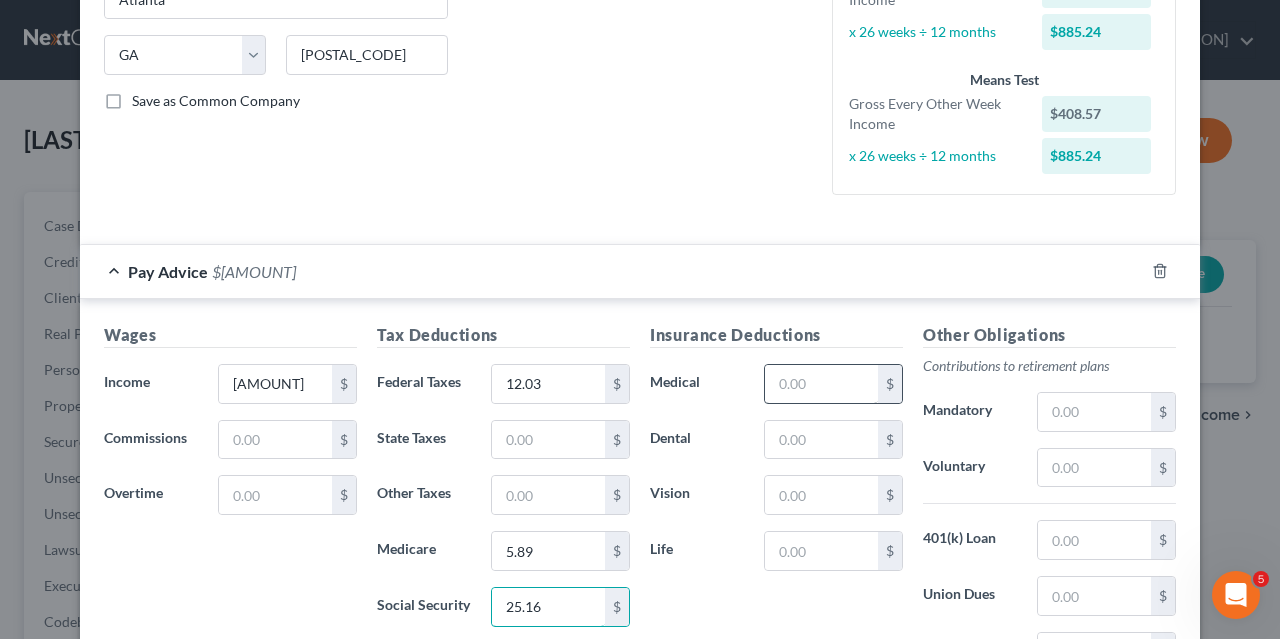 type on "25.16" 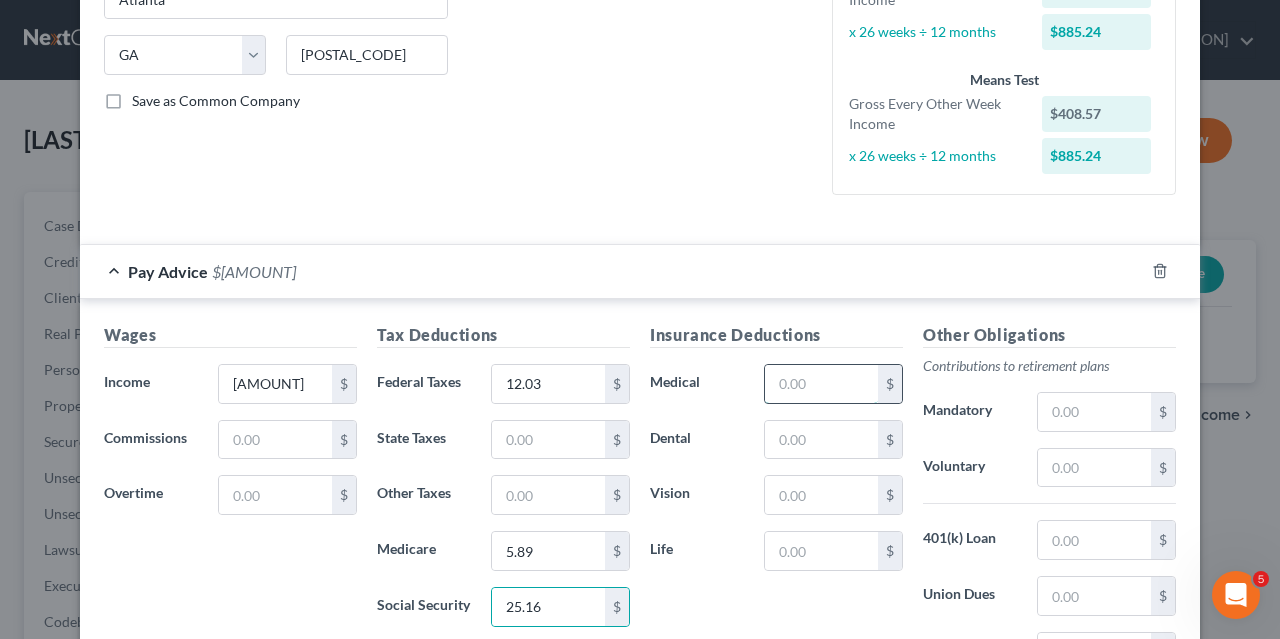 click at bounding box center [821, 384] 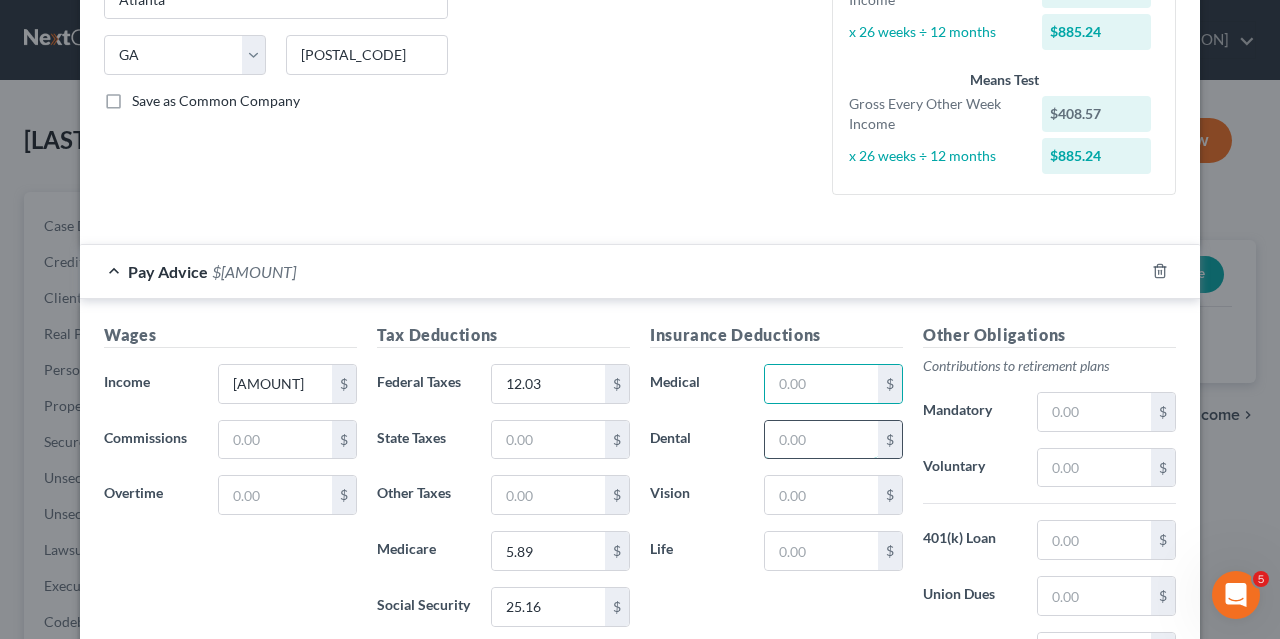click at bounding box center [821, 440] 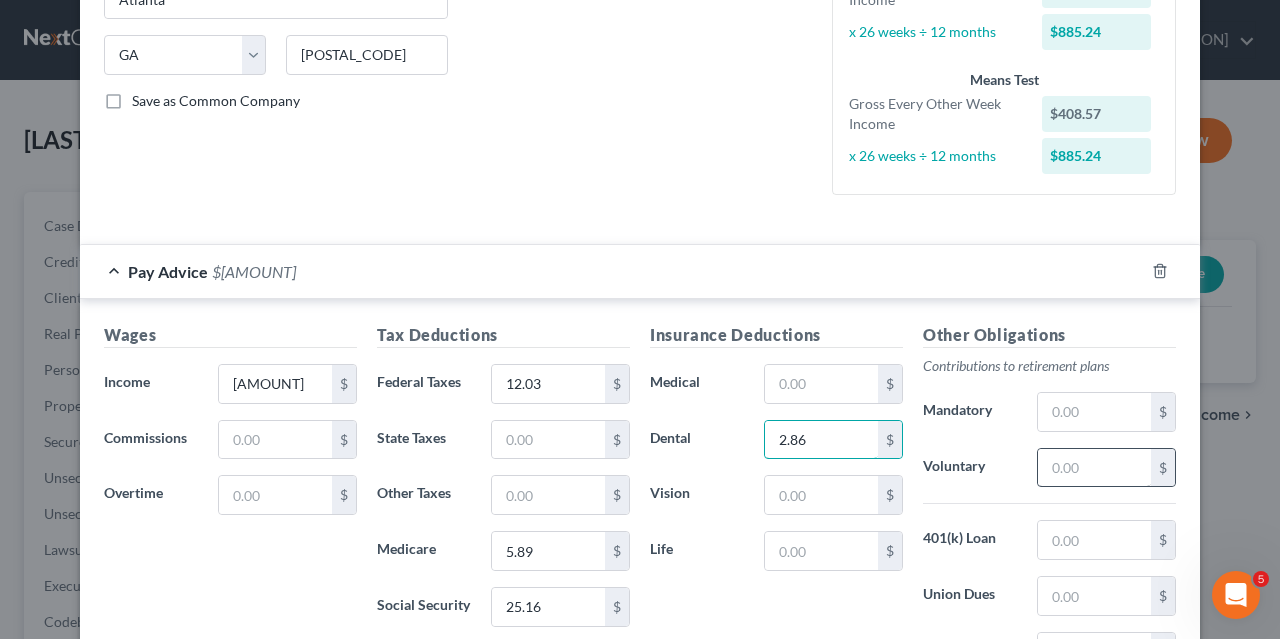 type on "2.86" 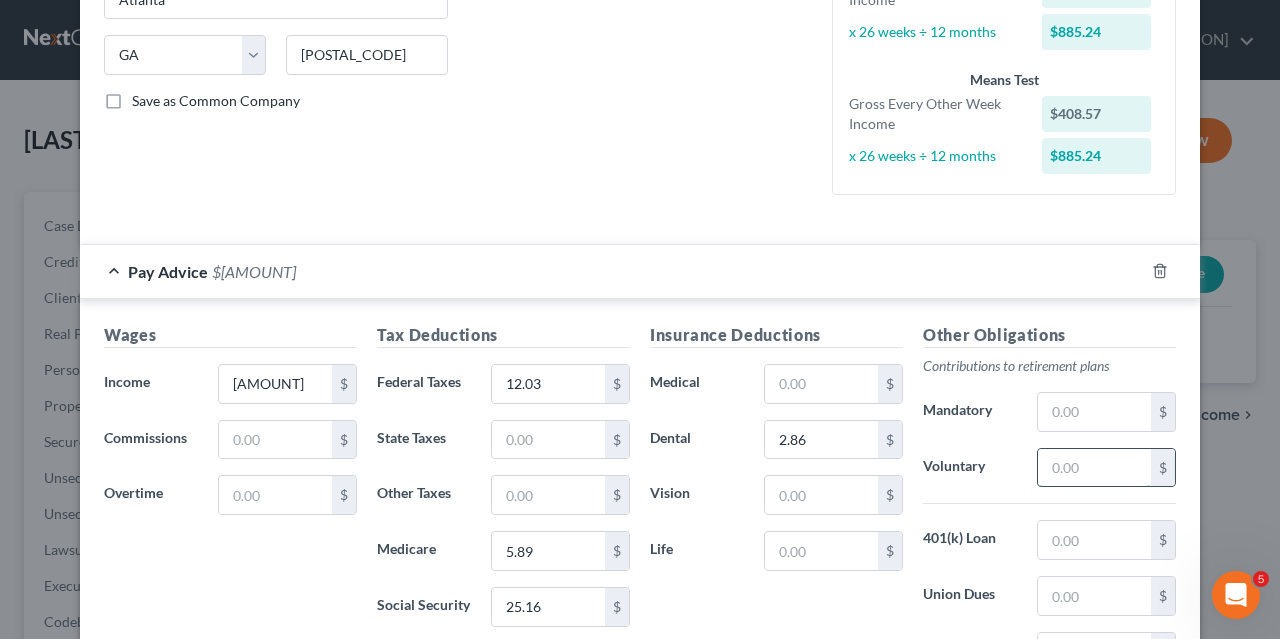 click at bounding box center (1094, 468) 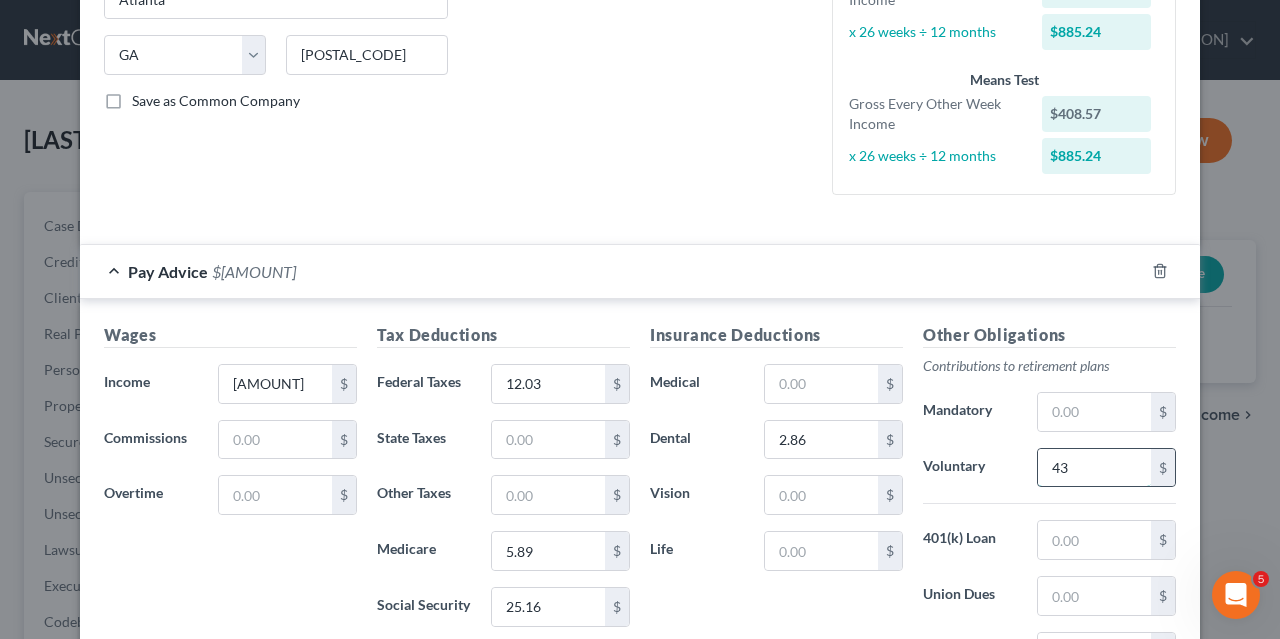 type on "4" 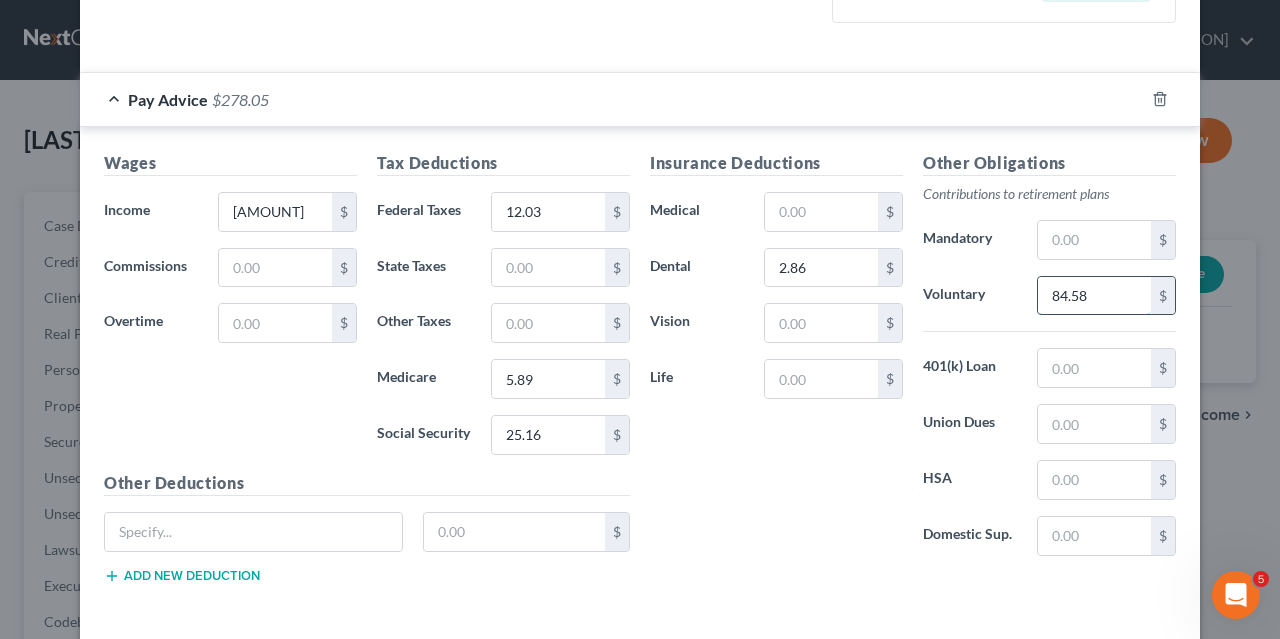 scroll, scrollTop: 553, scrollLeft: 0, axis: vertical 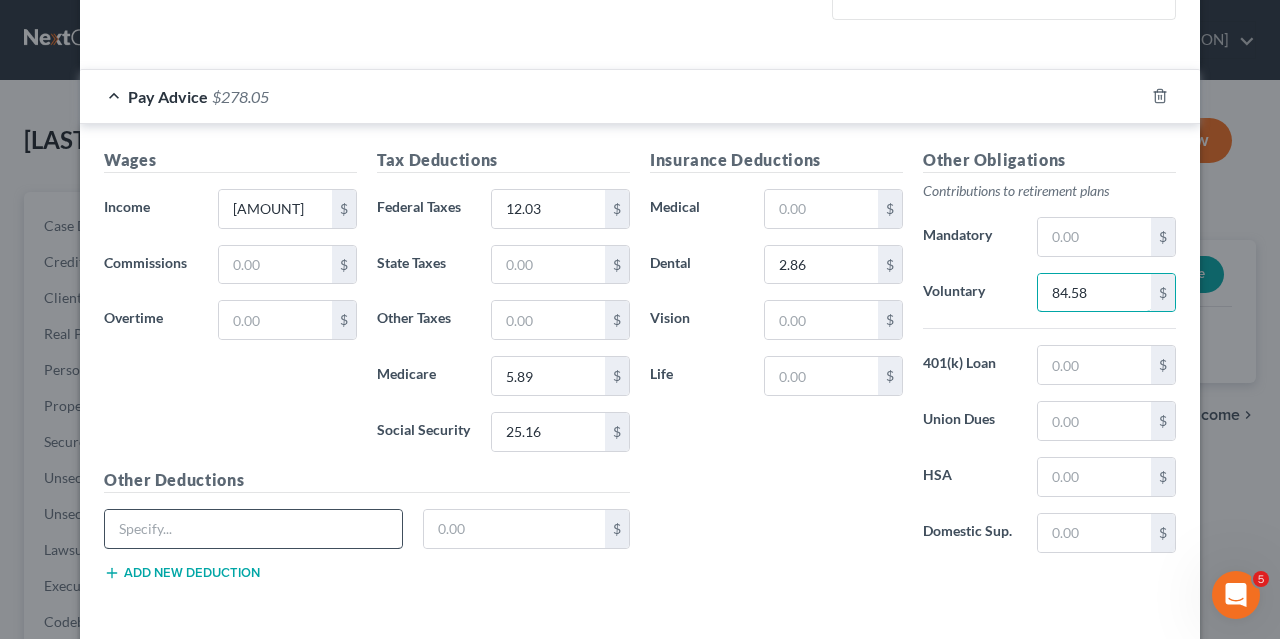 type on "84.58" 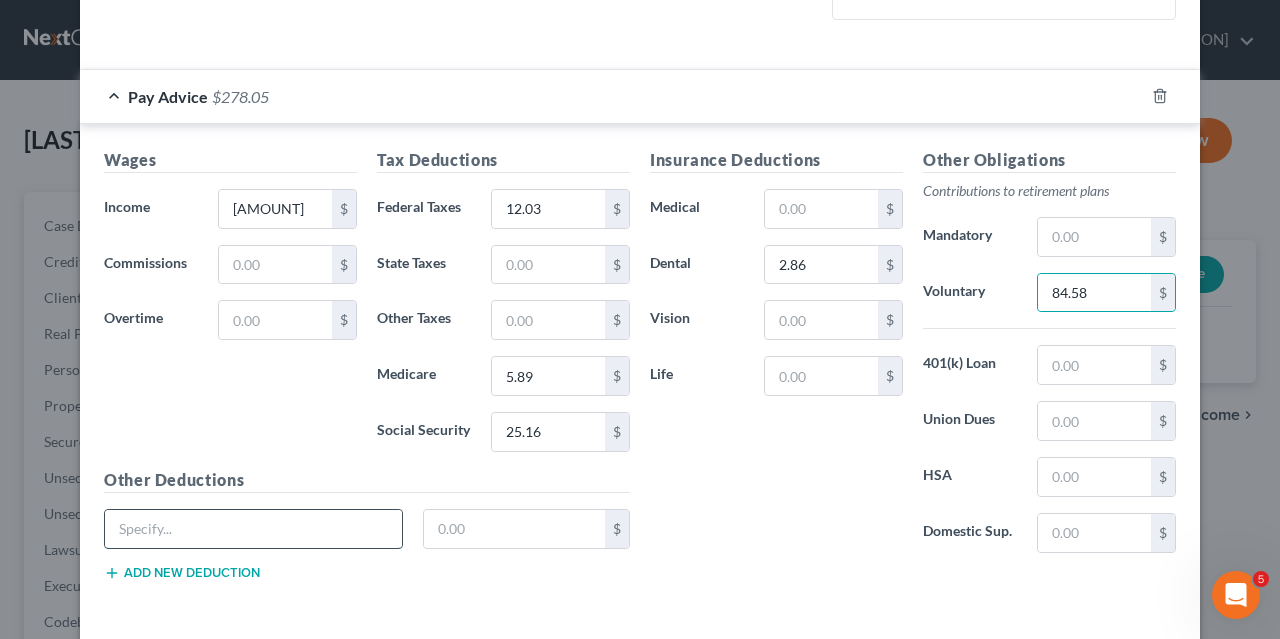 click at bounding box center (253, 529) 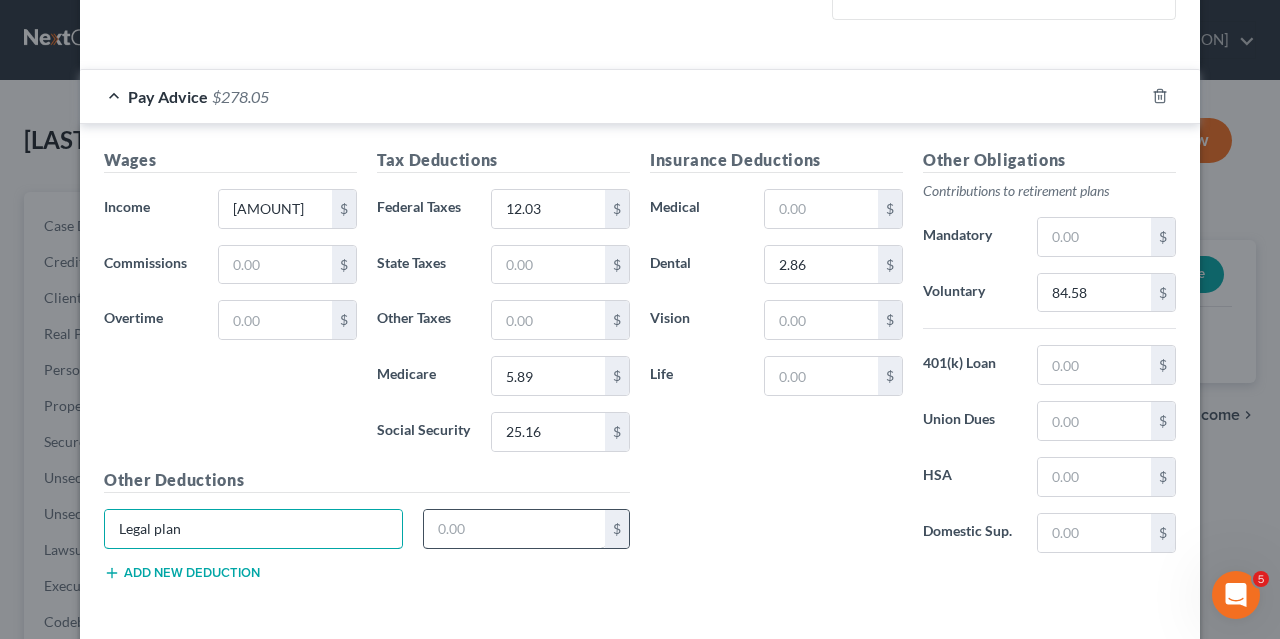 type on "Legal plan" 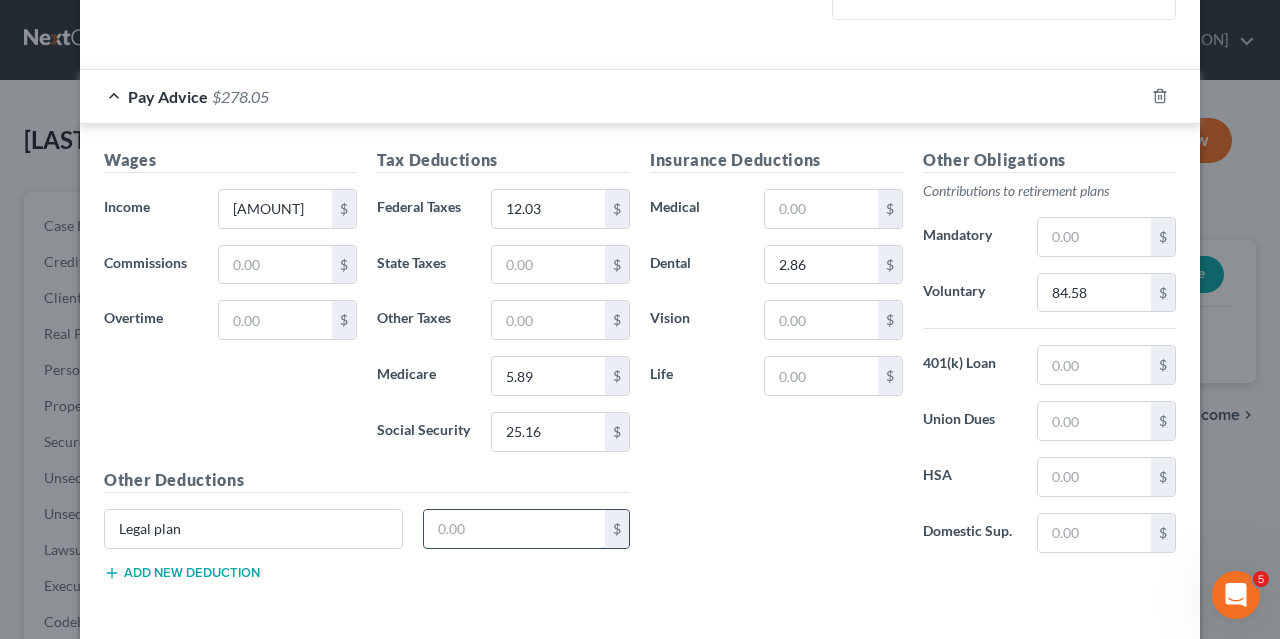 click at bounding box center [515, 529] 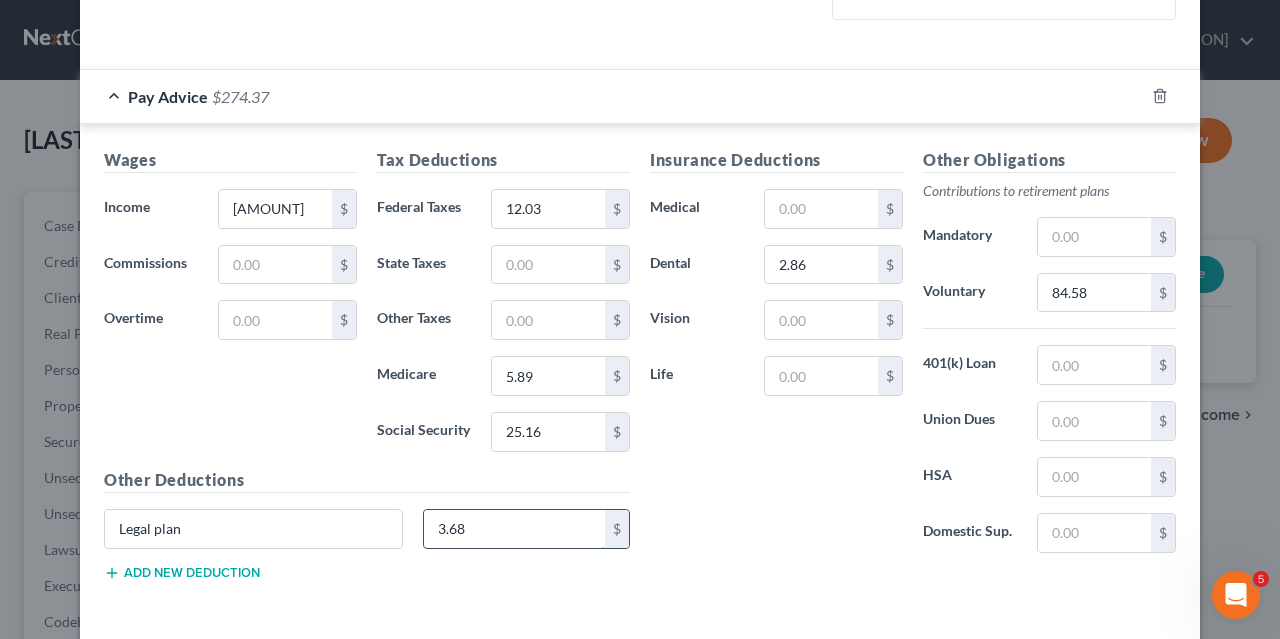 scroll, scrollTop: 629, scrollLeft: 0, axis: vertical 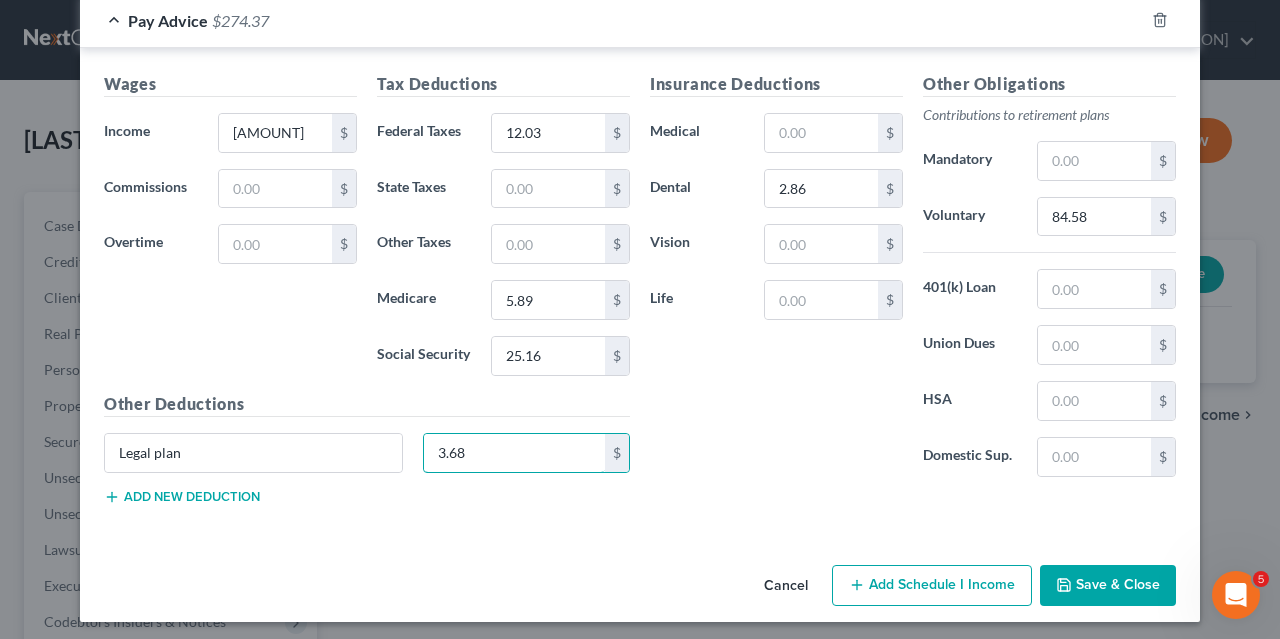 type on "3.68" 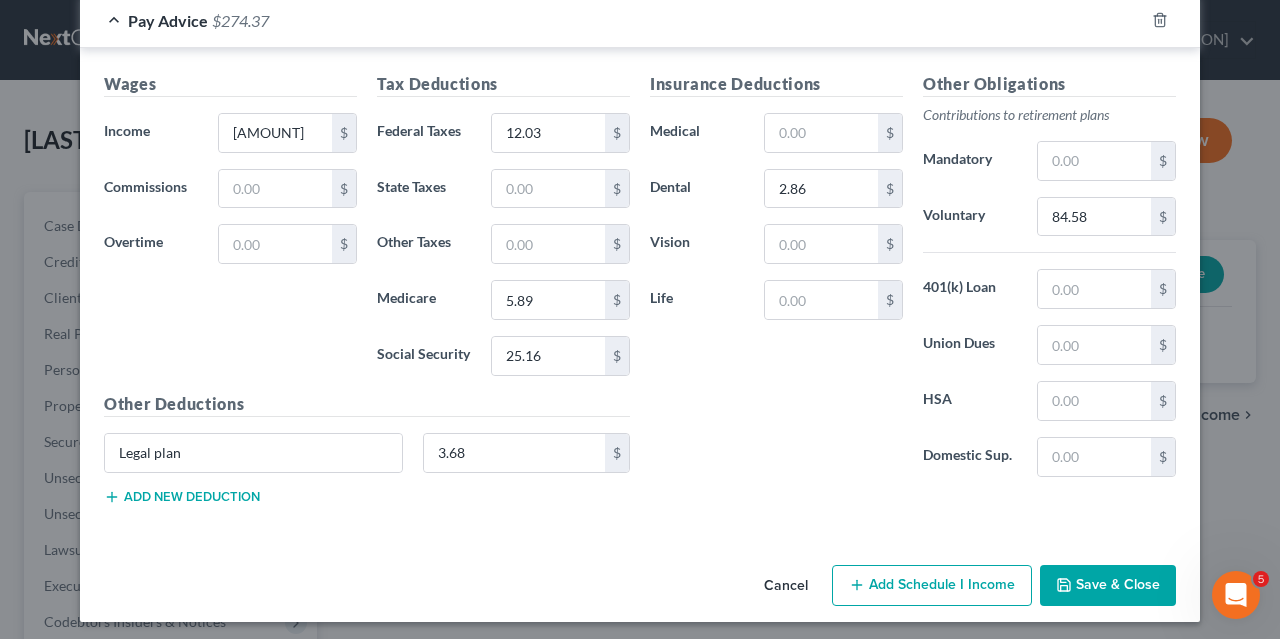 click on "Add Schedule I Income" at bounding box center [932, 586] 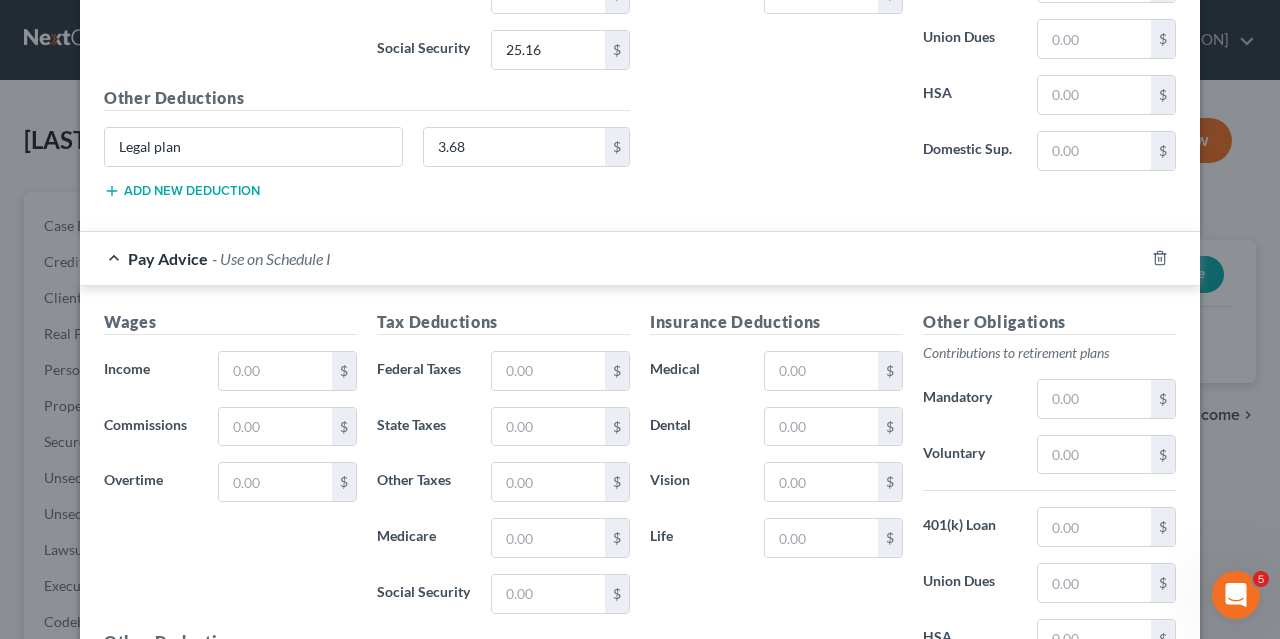 scroll, scrollTop: 1041, scrollLeft: 0, axis: vertical 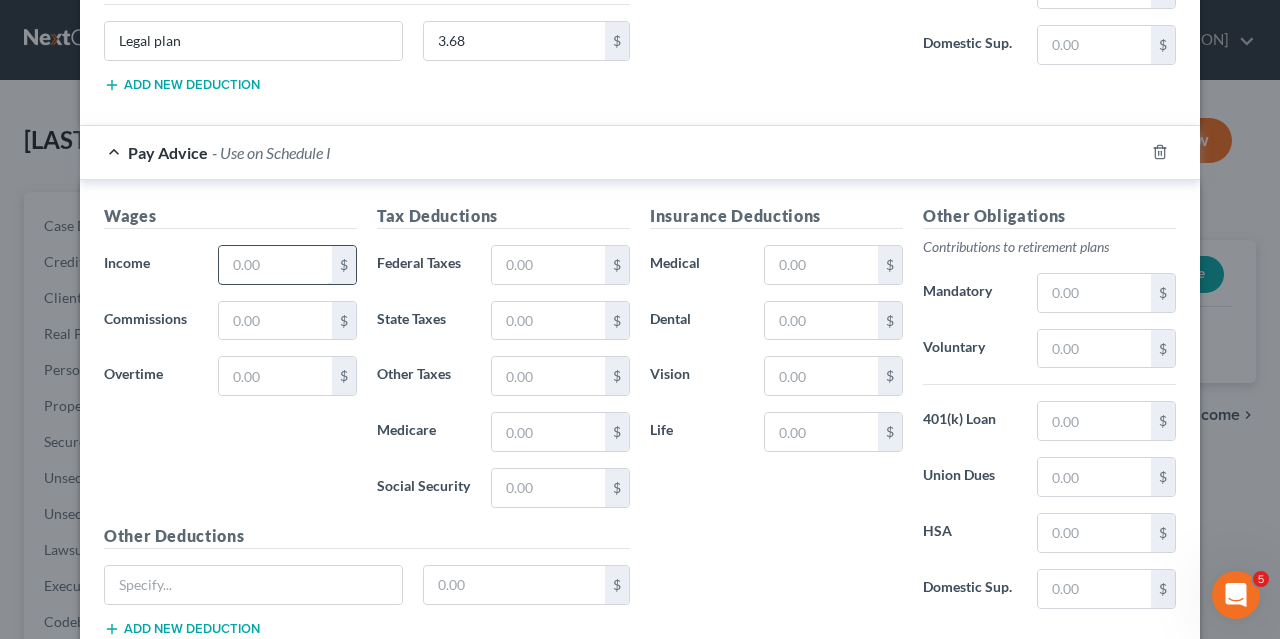 click at bounding box center (275, 265) 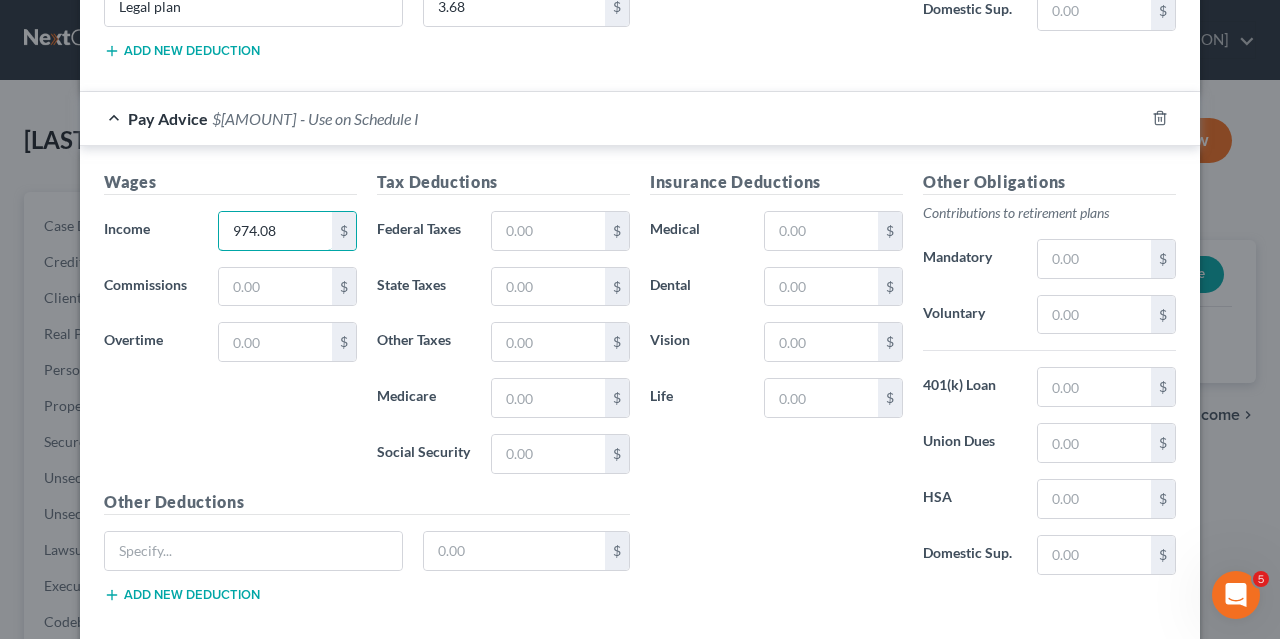 scroll, scrollTop: 1077, scrollLeft: 0, axis: vertical 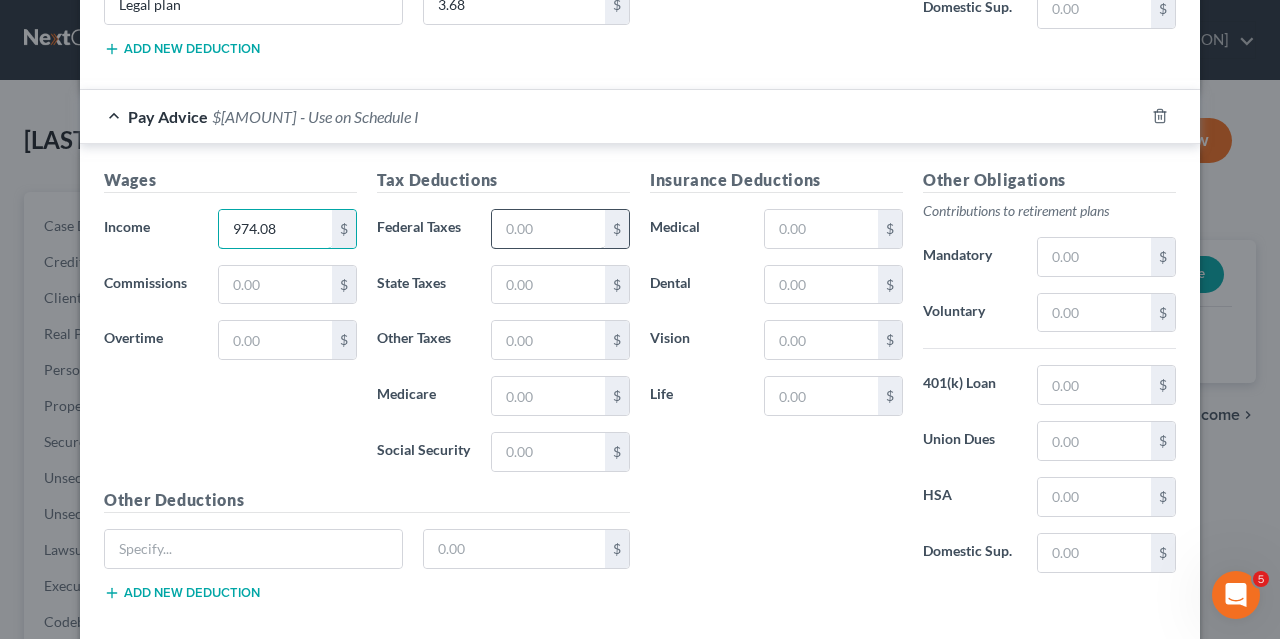 type on "974.08" 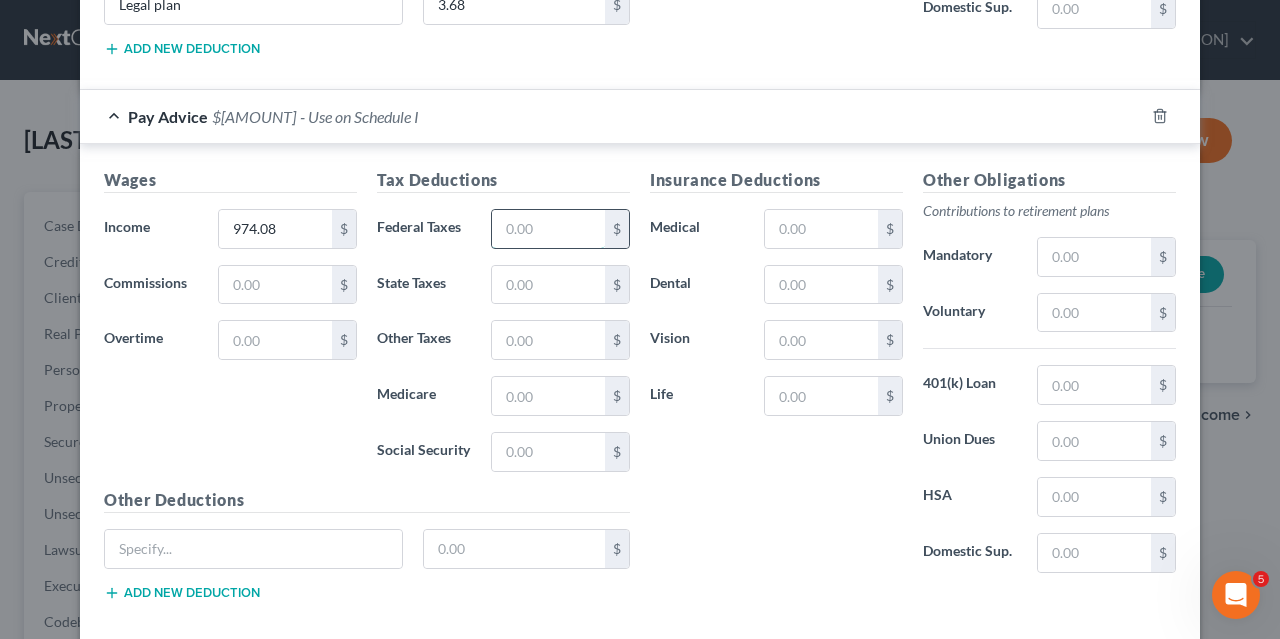 click at bounding box center (548, 229) 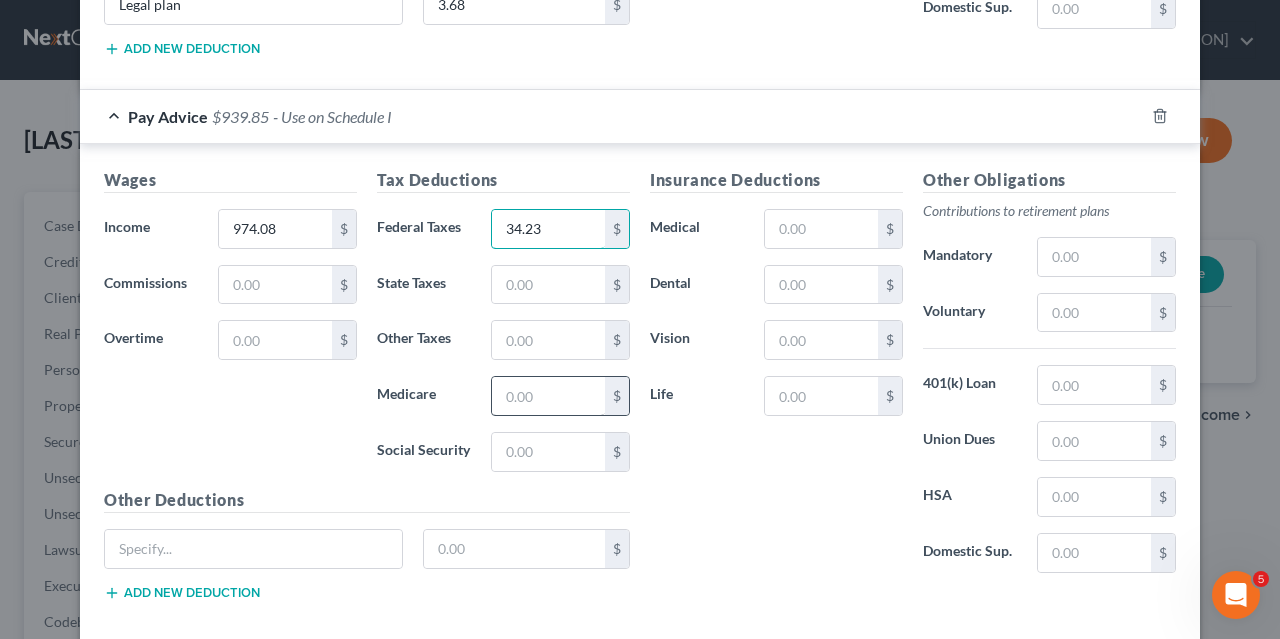 type on "34.23" 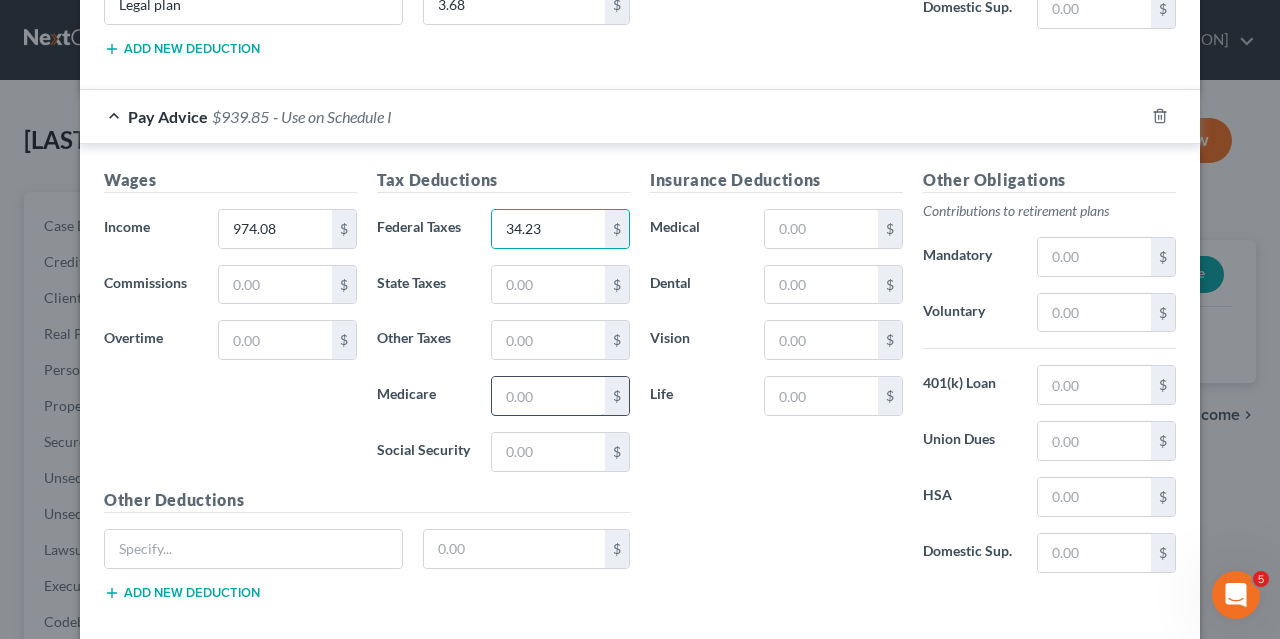 click at bounding box center [548, 396] 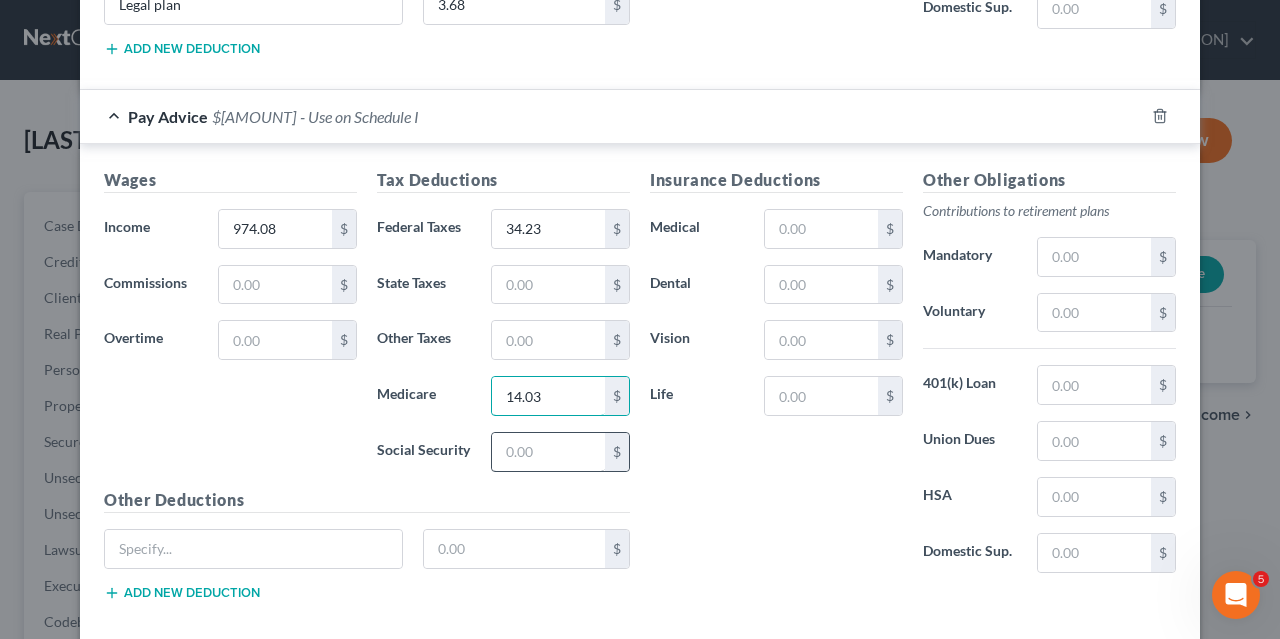 type on "14.03" 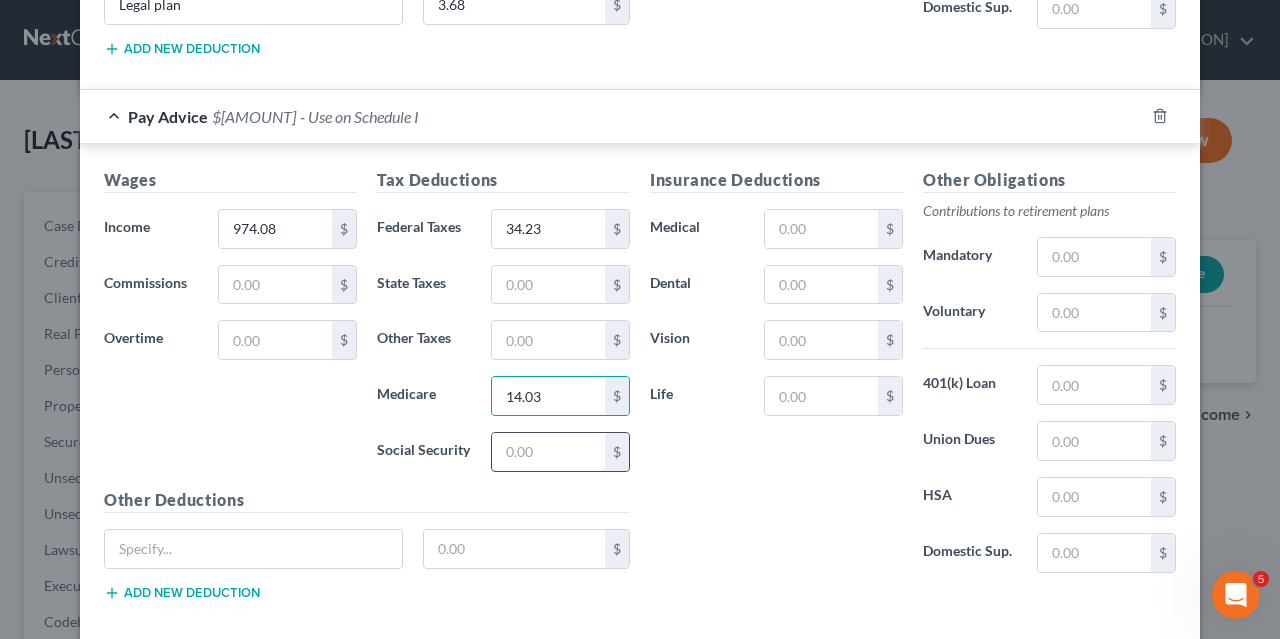 click at bounding box center [548, 452] 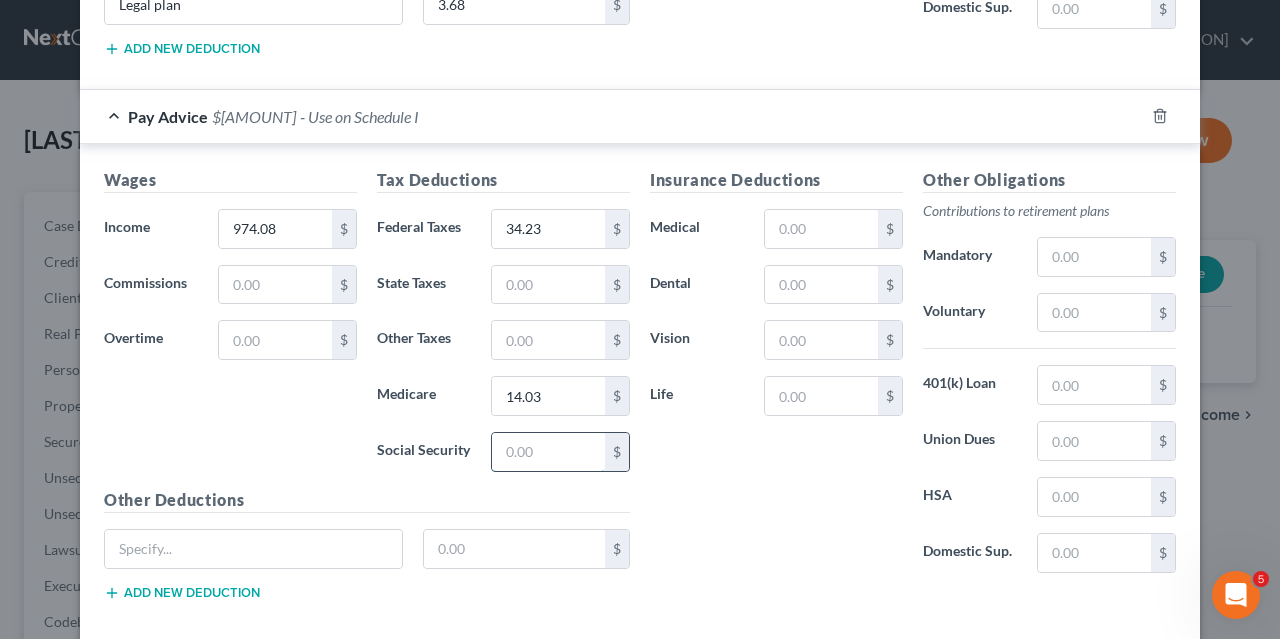 type on "0" 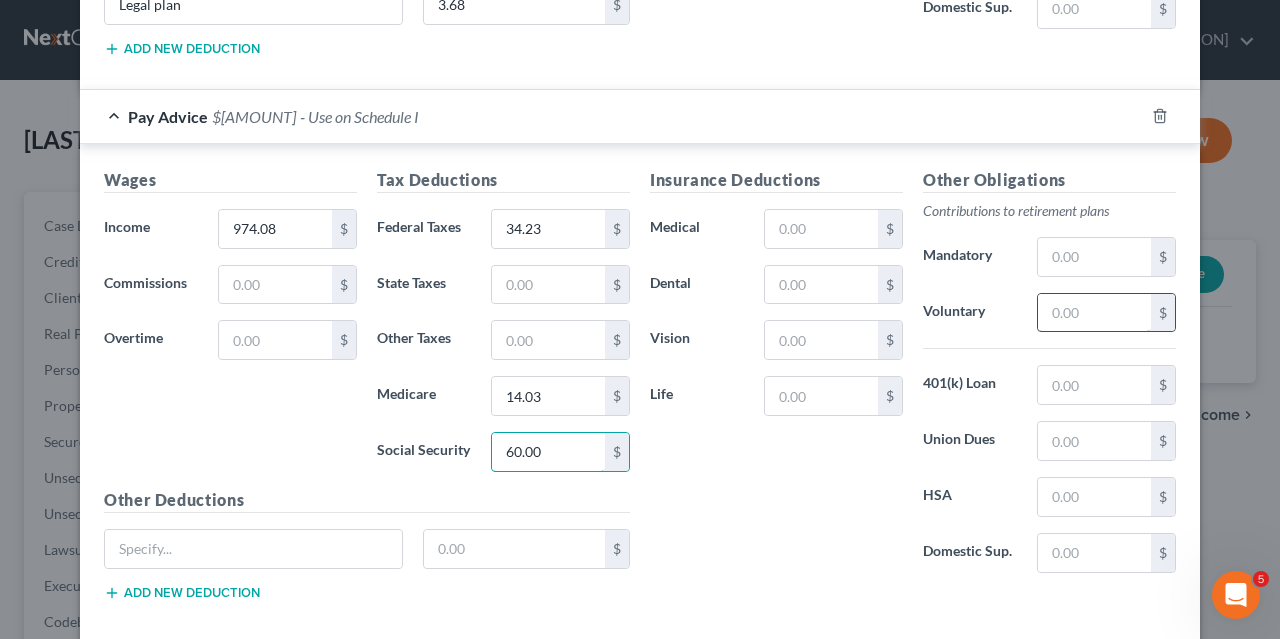 type on "60.00" 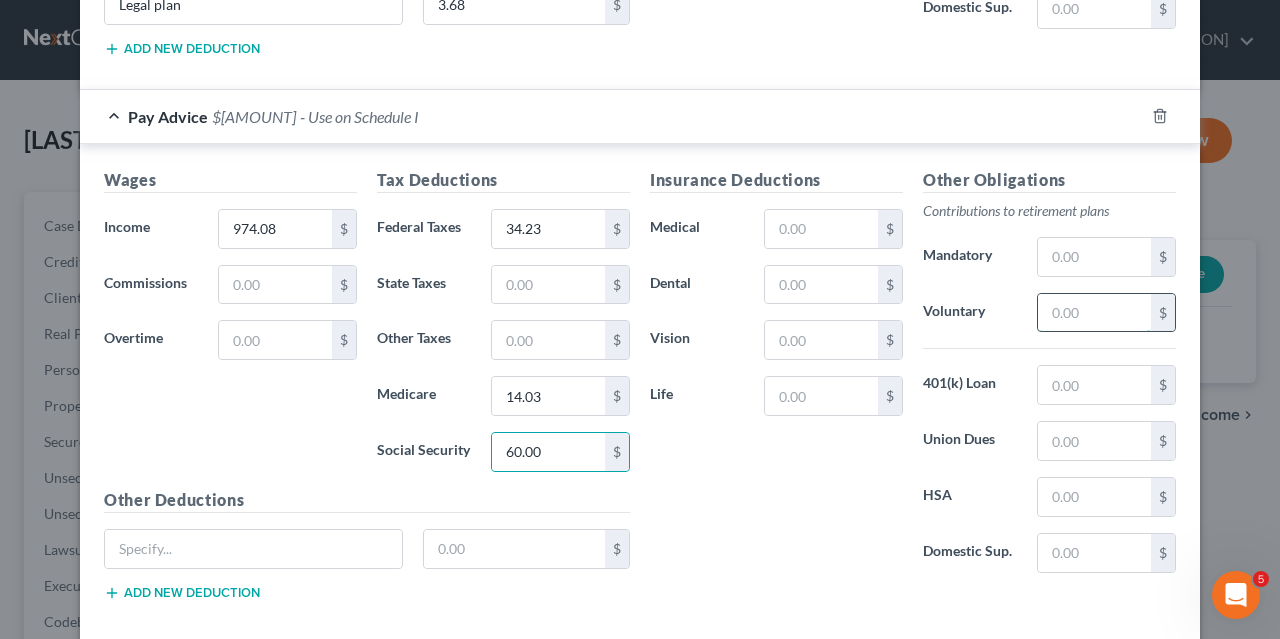click at bounding box center [1094, 313] 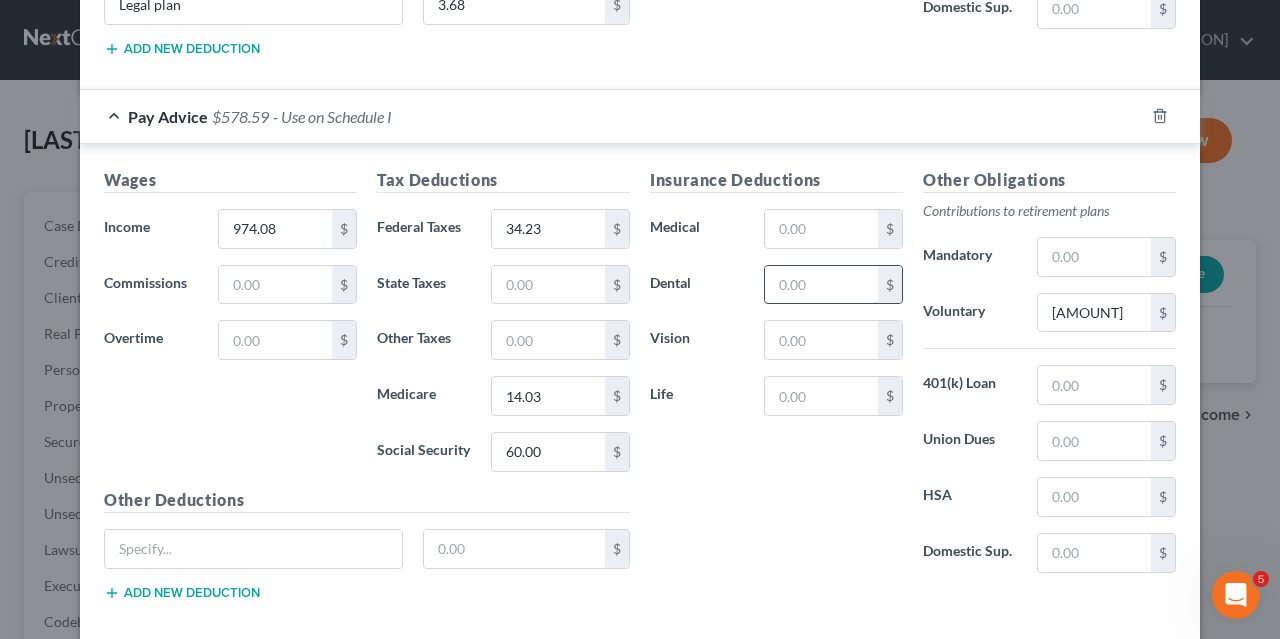 click at bounding box center [821, 285] 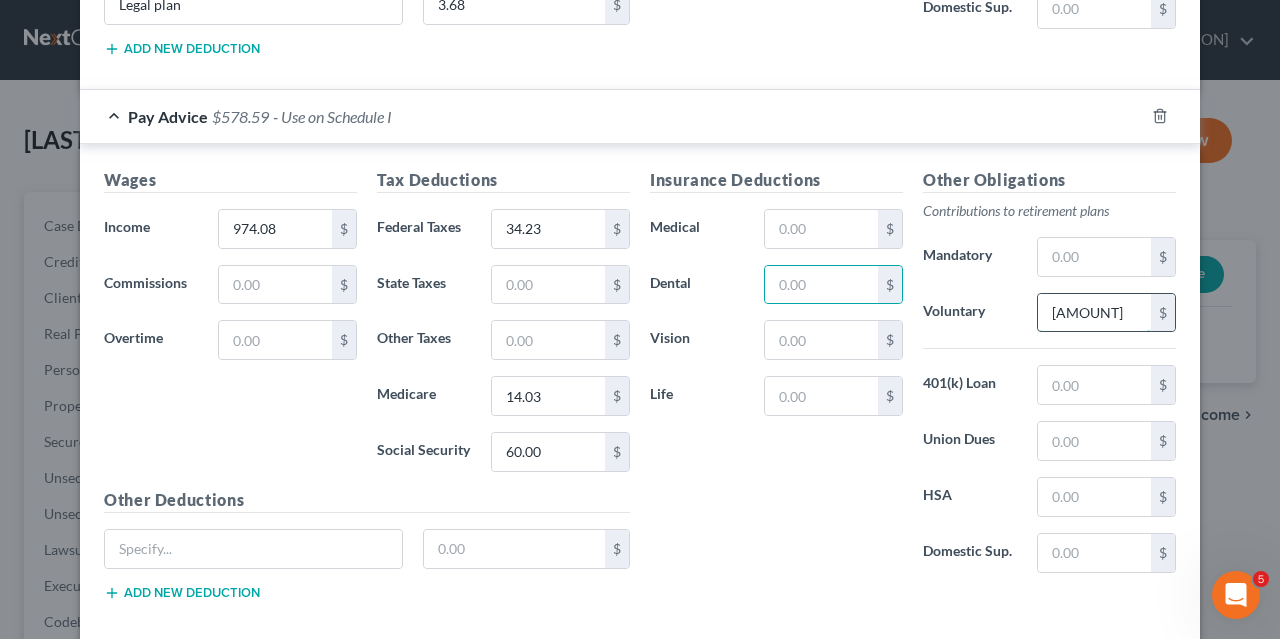 click on "[AMOUNT]" at bounding box center (1094, 313) 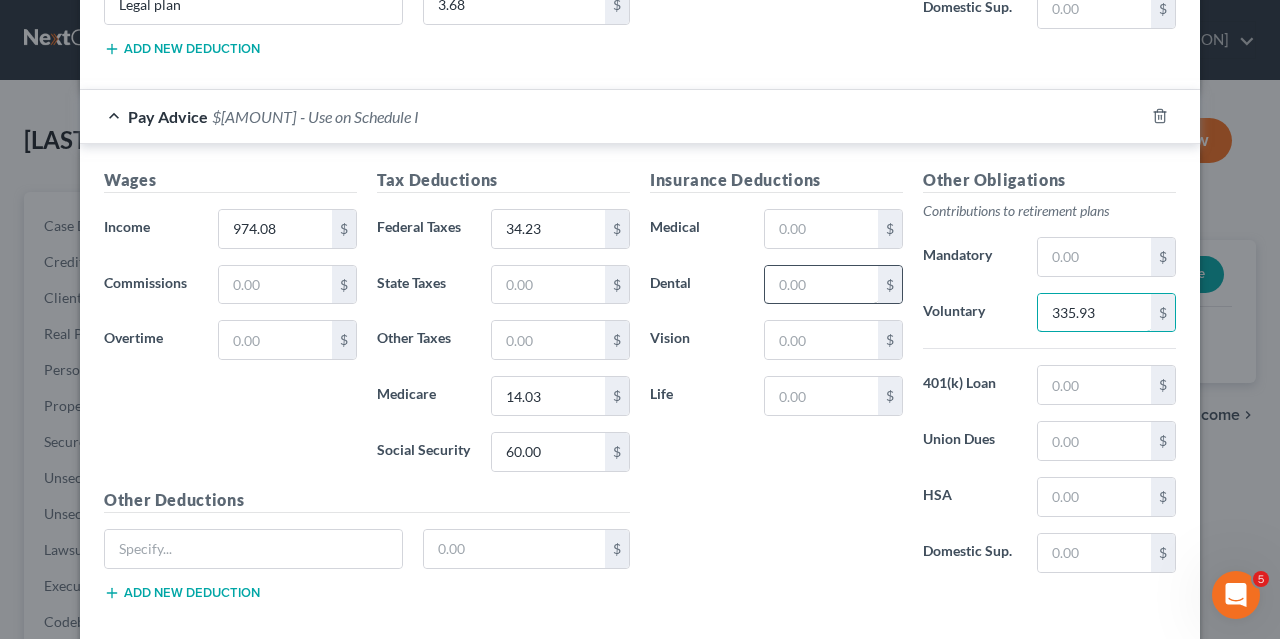 type on "335.93" 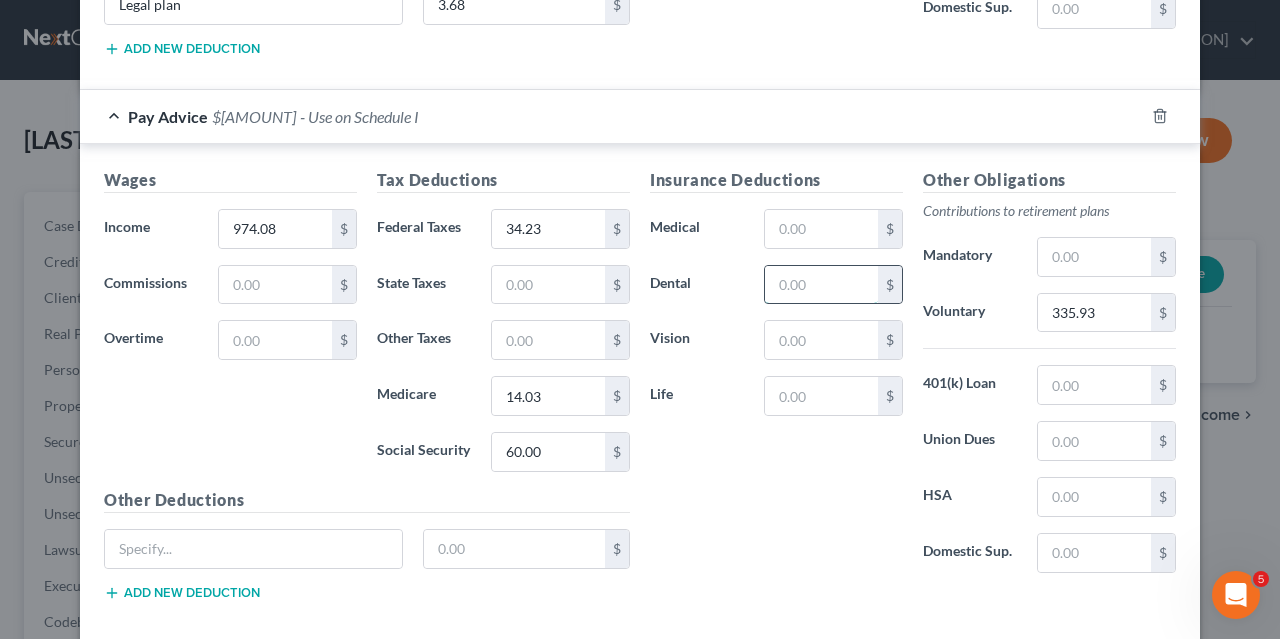 click at bounding box center (821, 285) 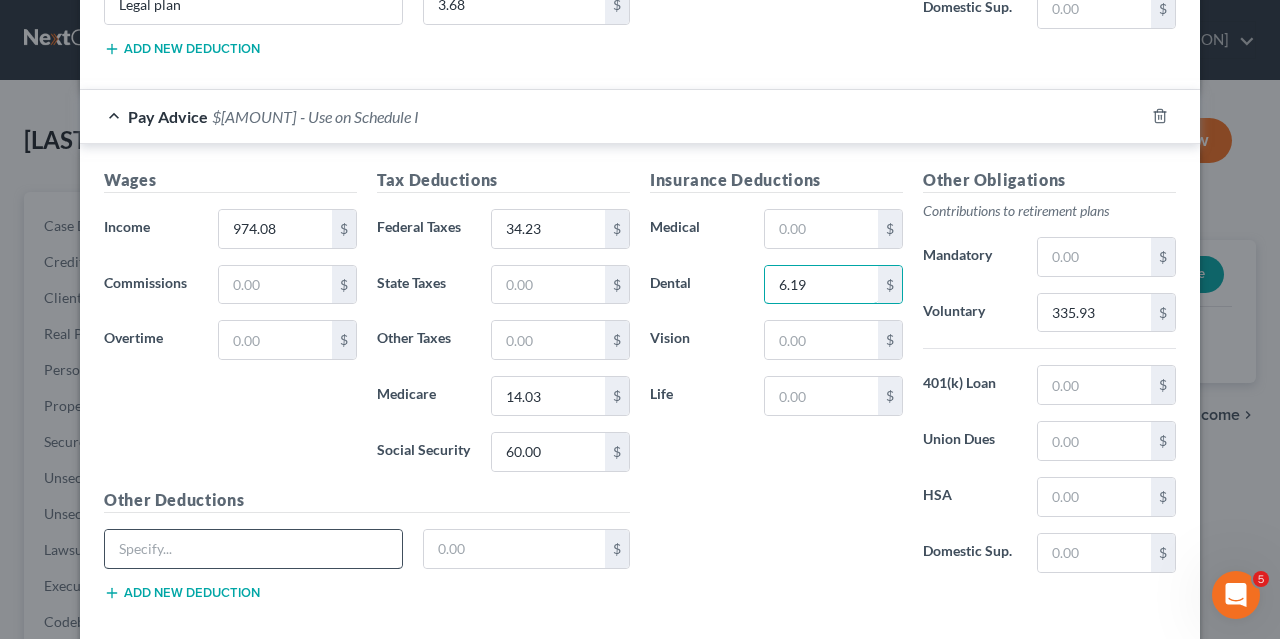 type on "6.19" 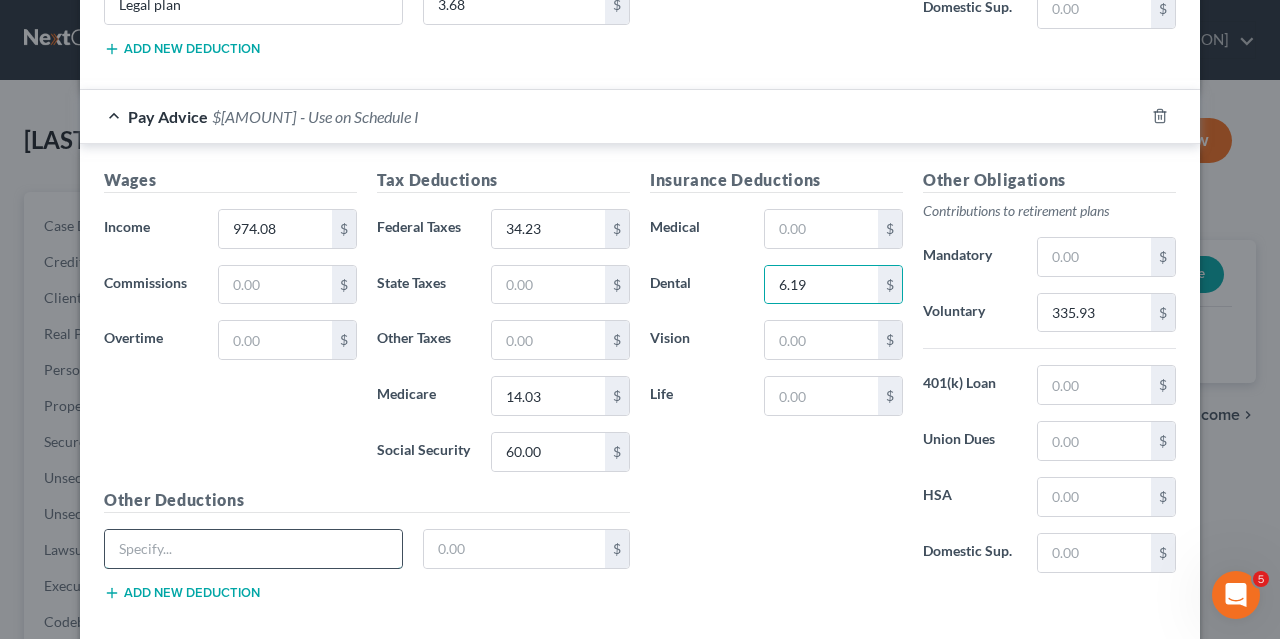 click at bounding box center [253, 549] 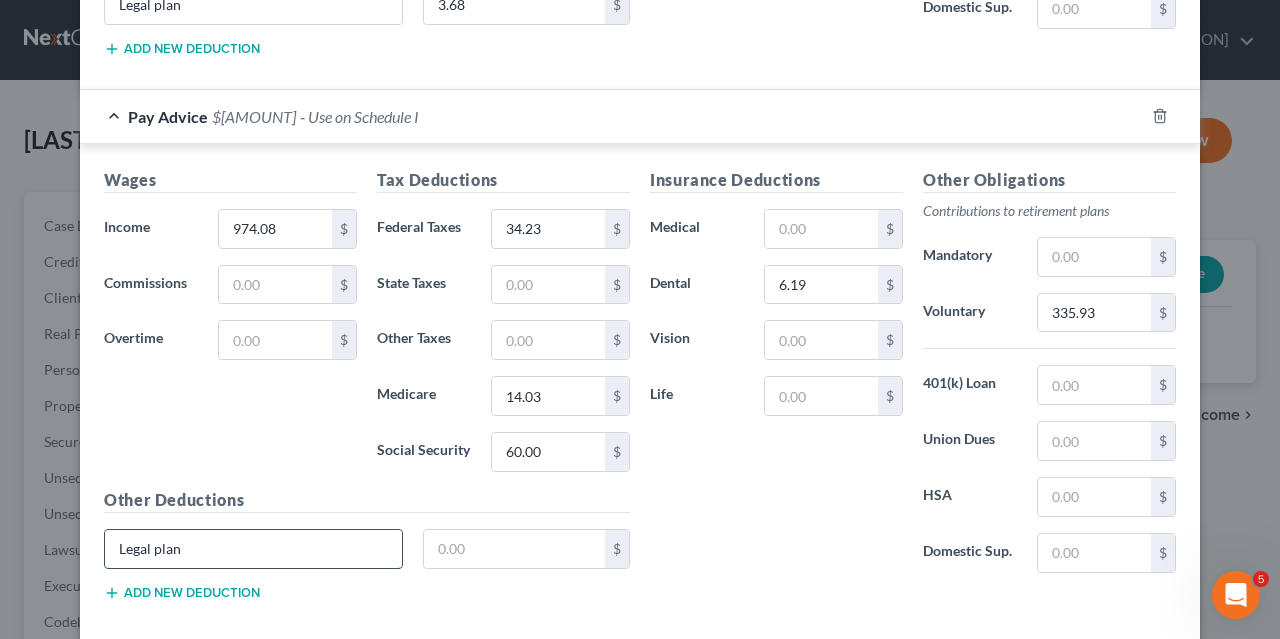 type on "Legal plan" 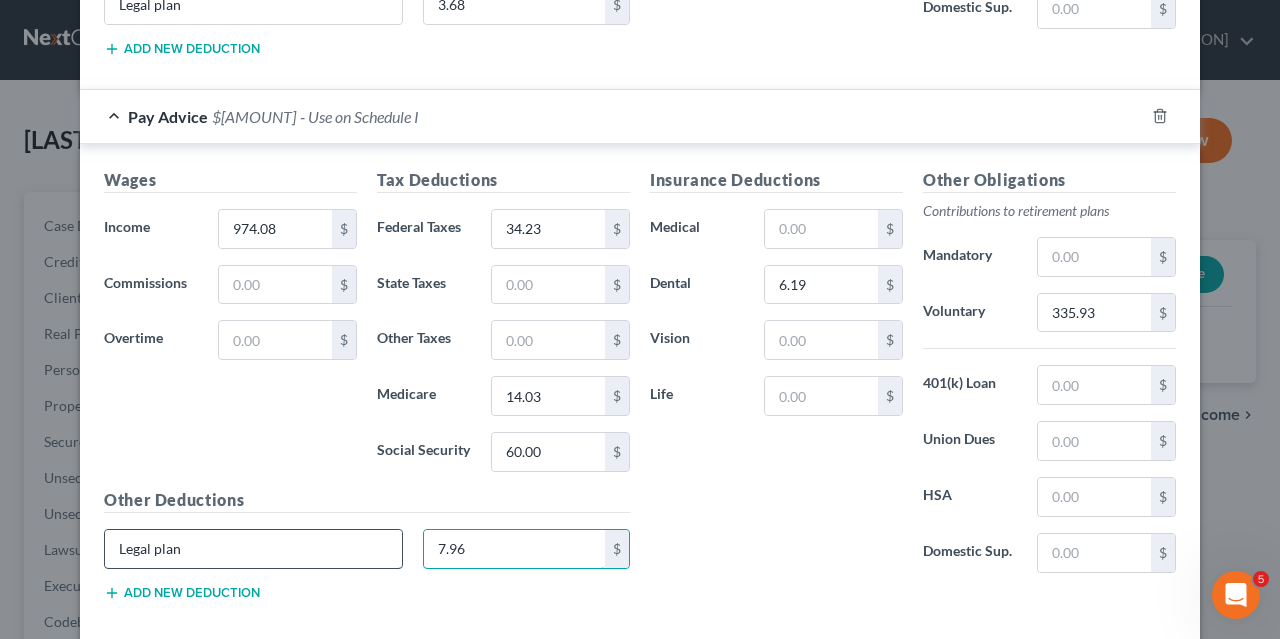 scroll, scrollTop: 1168, scrollLeft: 0, axis: vertical 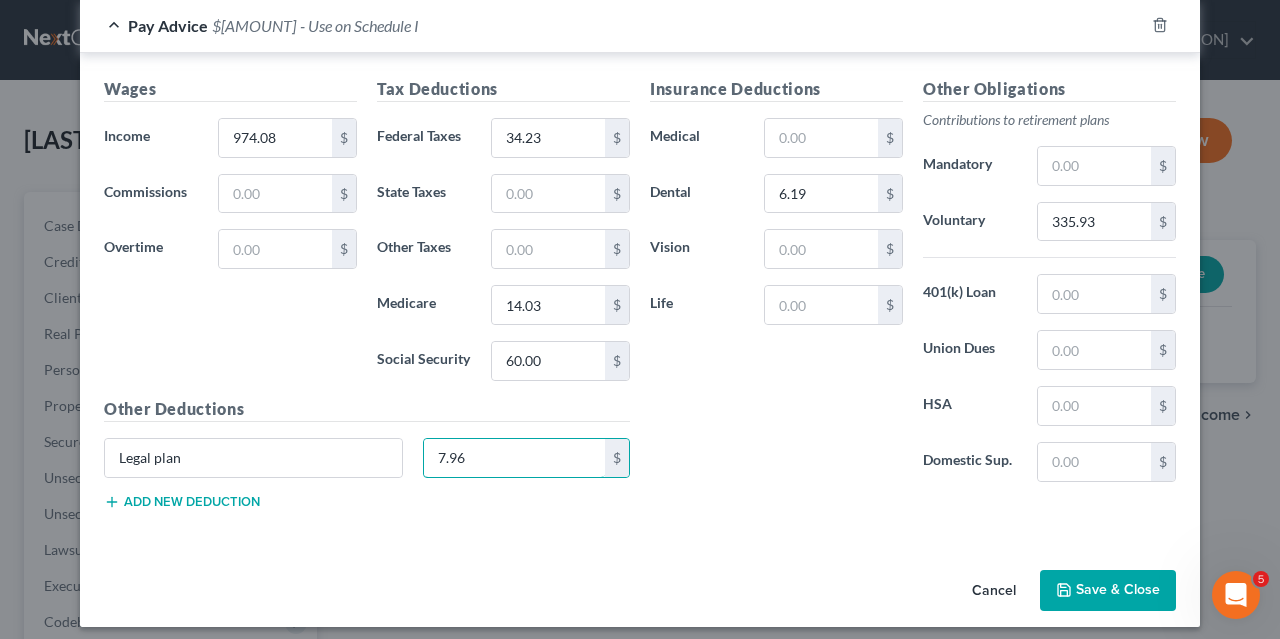 type on "7.96" 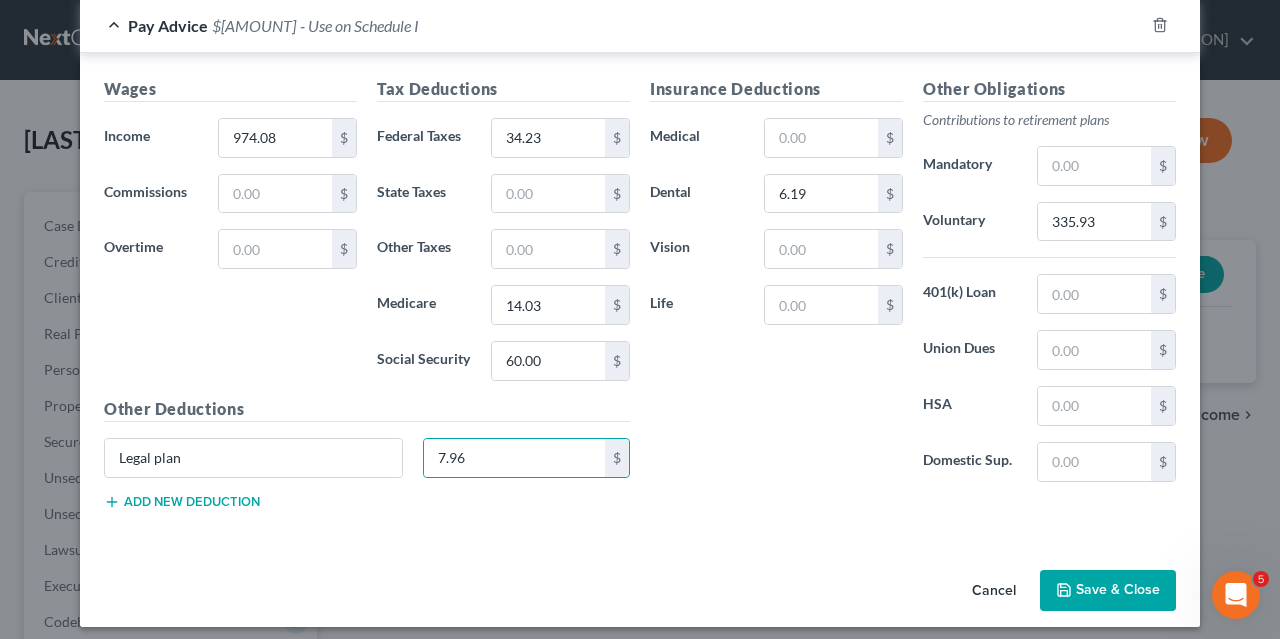 click on "Save & Close" at bounding box center [1108, 591] 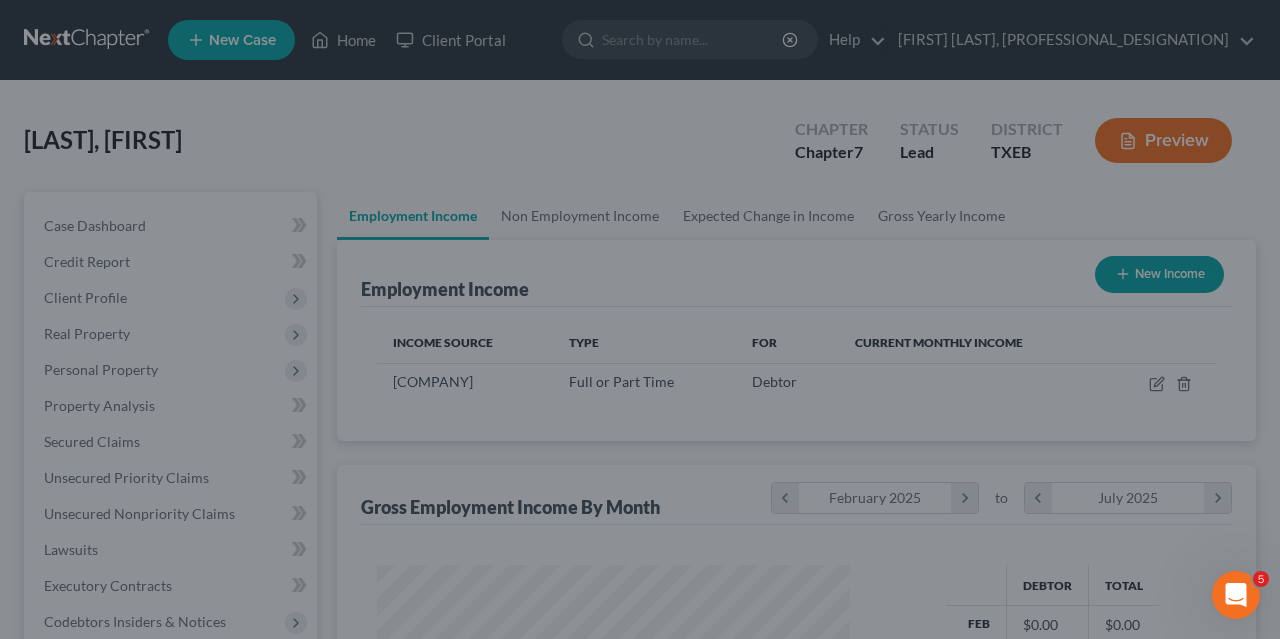 scroll, scrollTop: 999644, scrollLeft: 999487, axis: both 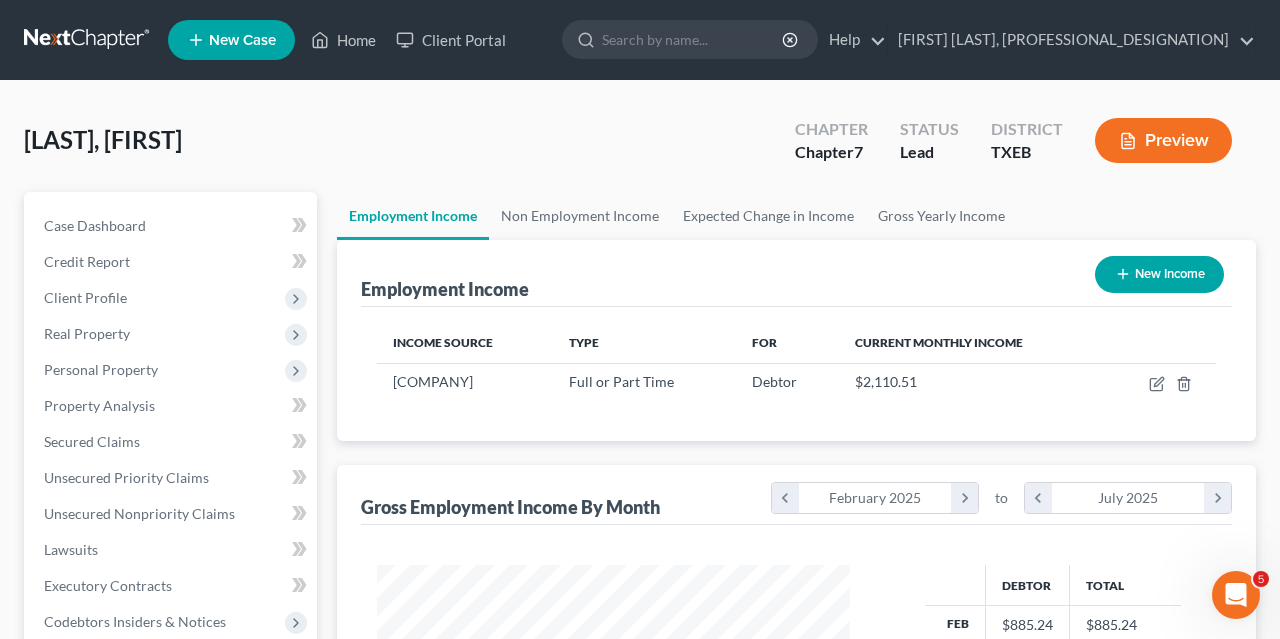 click on "New Income" at bounding box center (1159, 274) 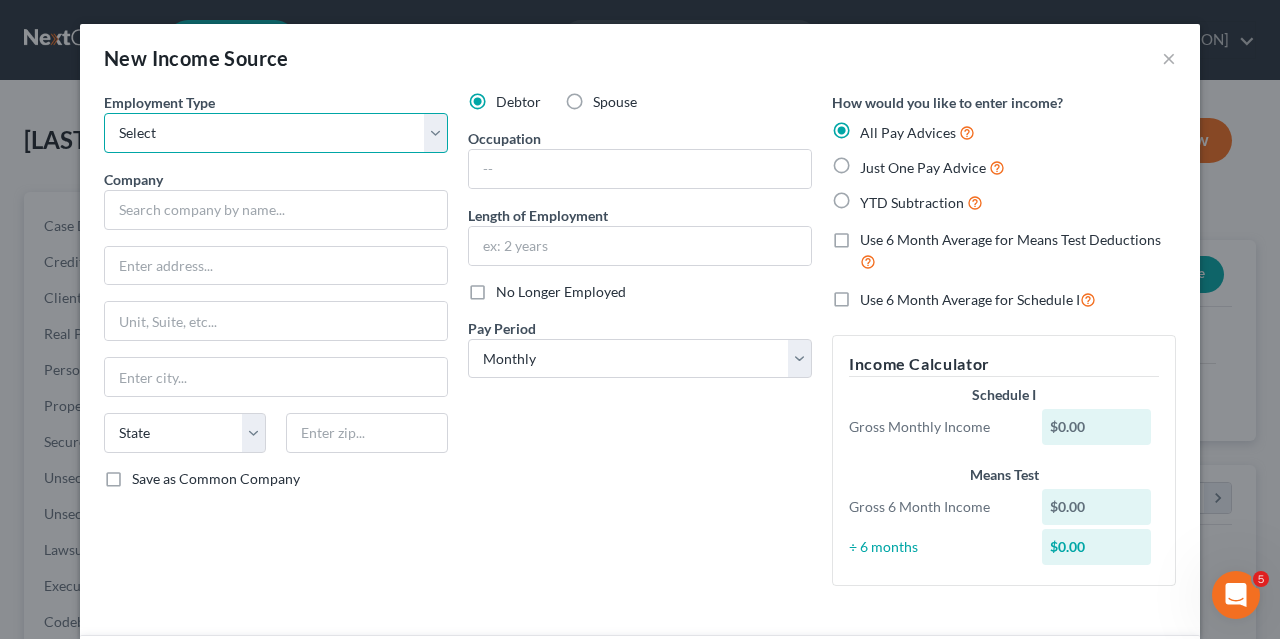 click on "Select Full or Part Time Employment Self Employment" at bounding box center [276, 133] 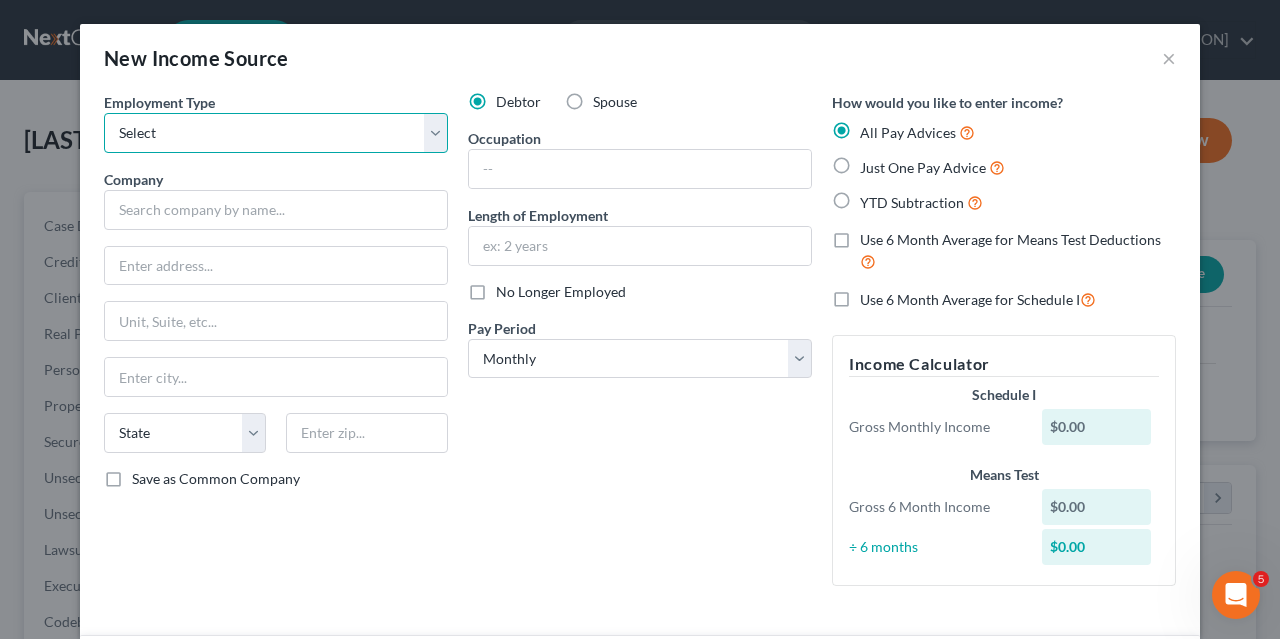select on "0" 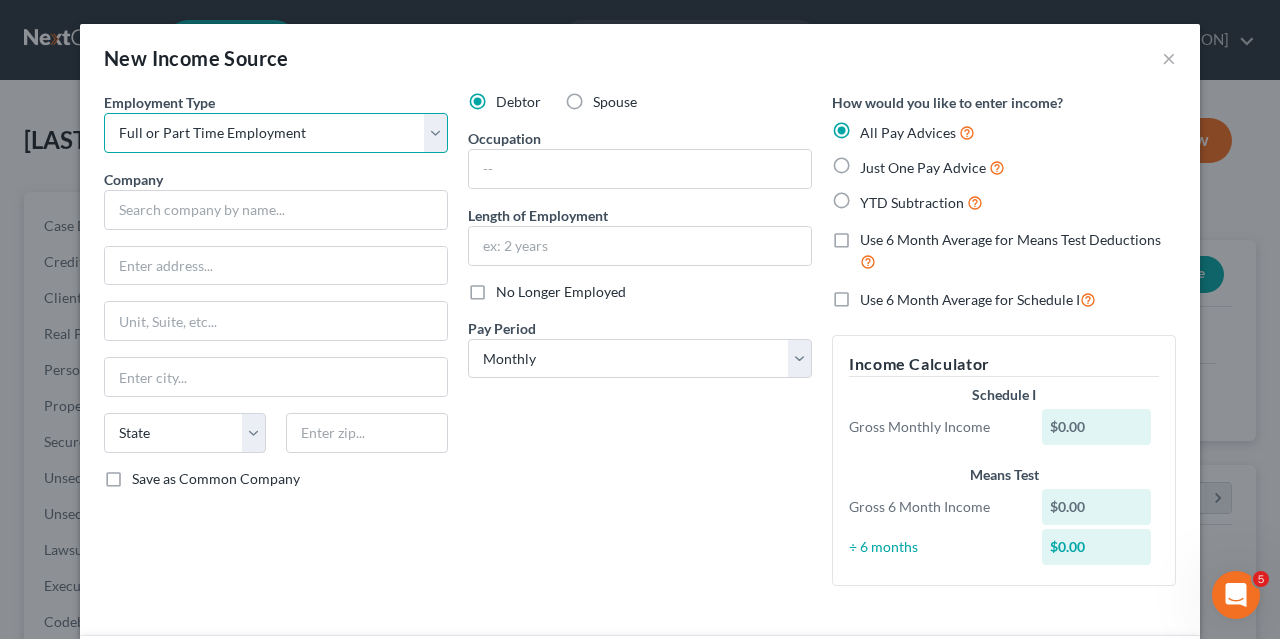 click on "Full or Part Time Employment" at bounding box center (0, 0) 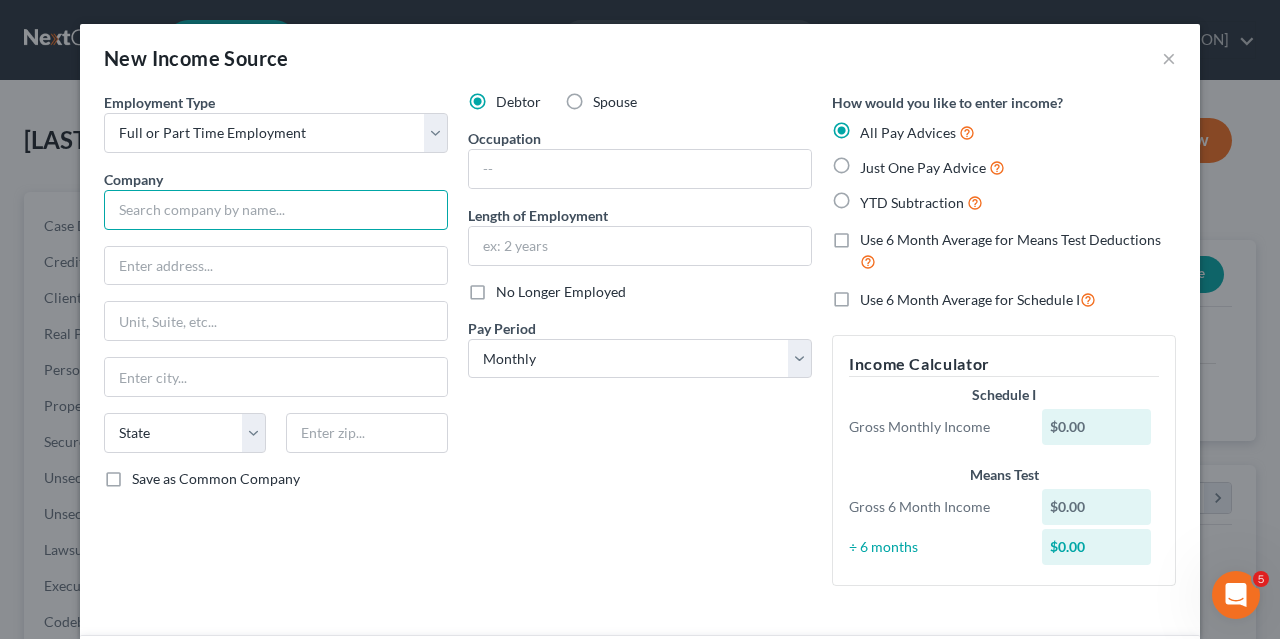 click at bounding box center [276, 210] 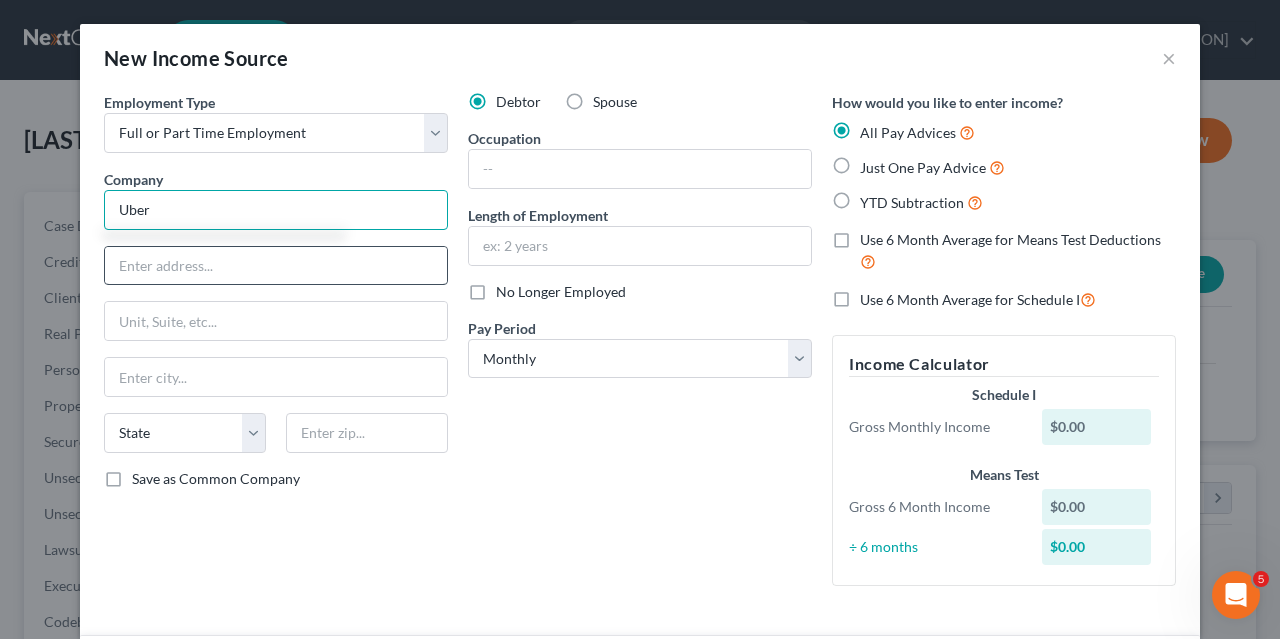 type on "Uber" 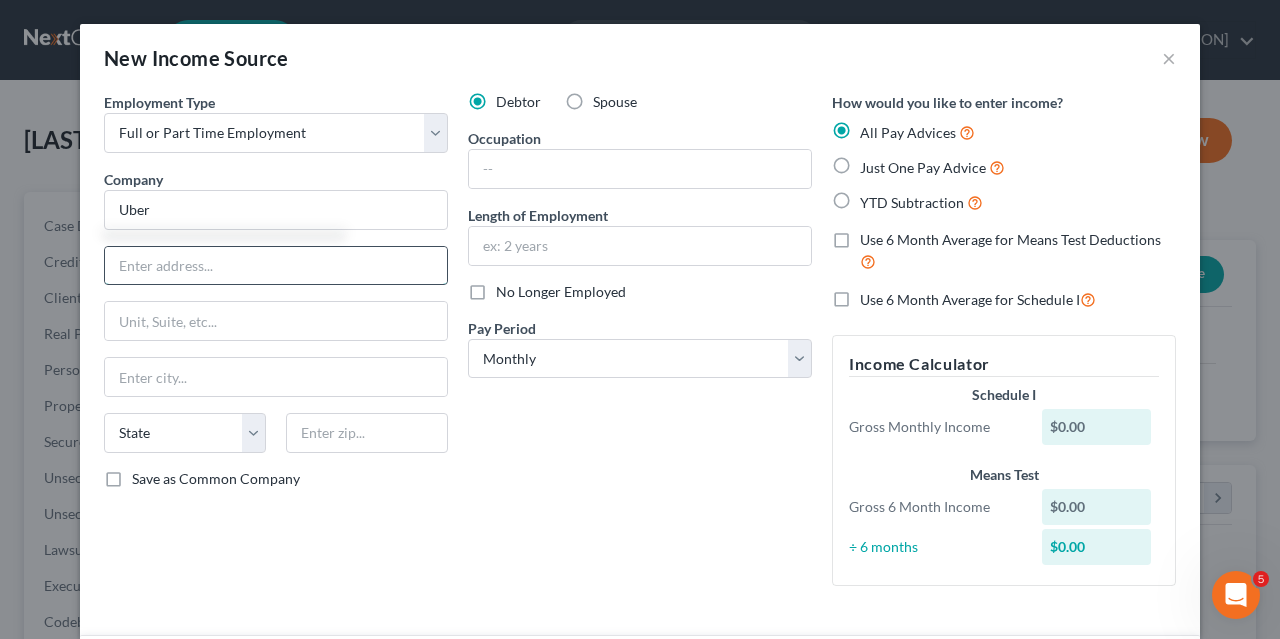 click at bounding box center (276, 266) 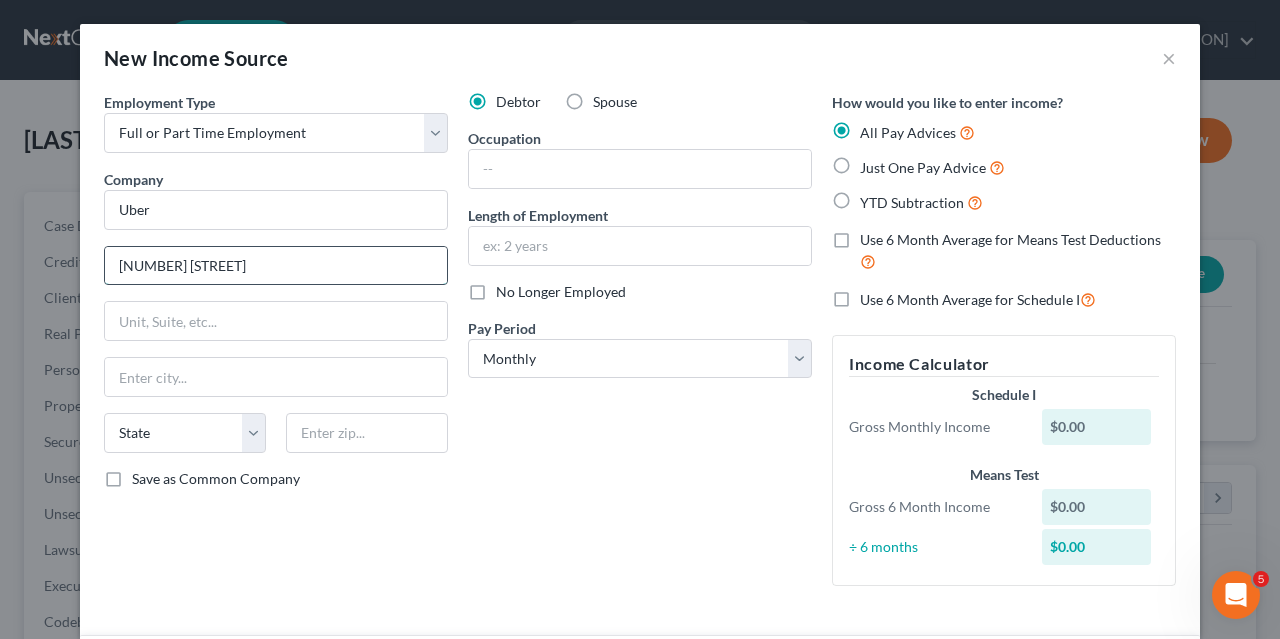click on "[NUMBER] [STREET]" at bounding box center [276, 266] 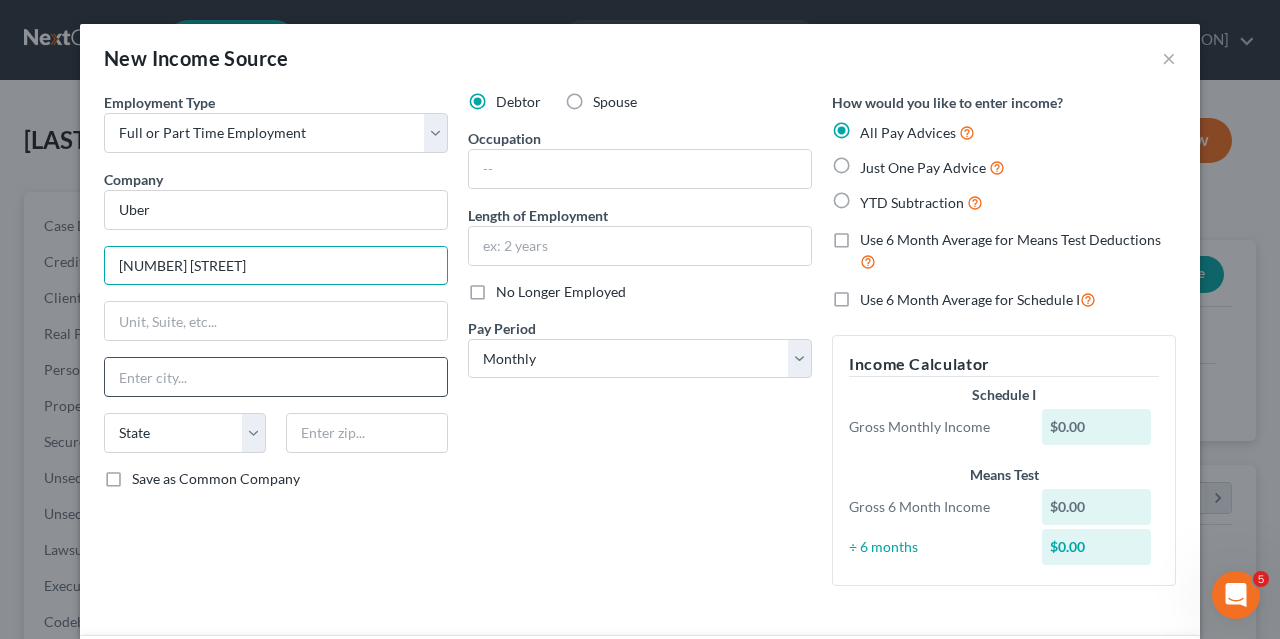 type on "[NUMBER] [STREET]" 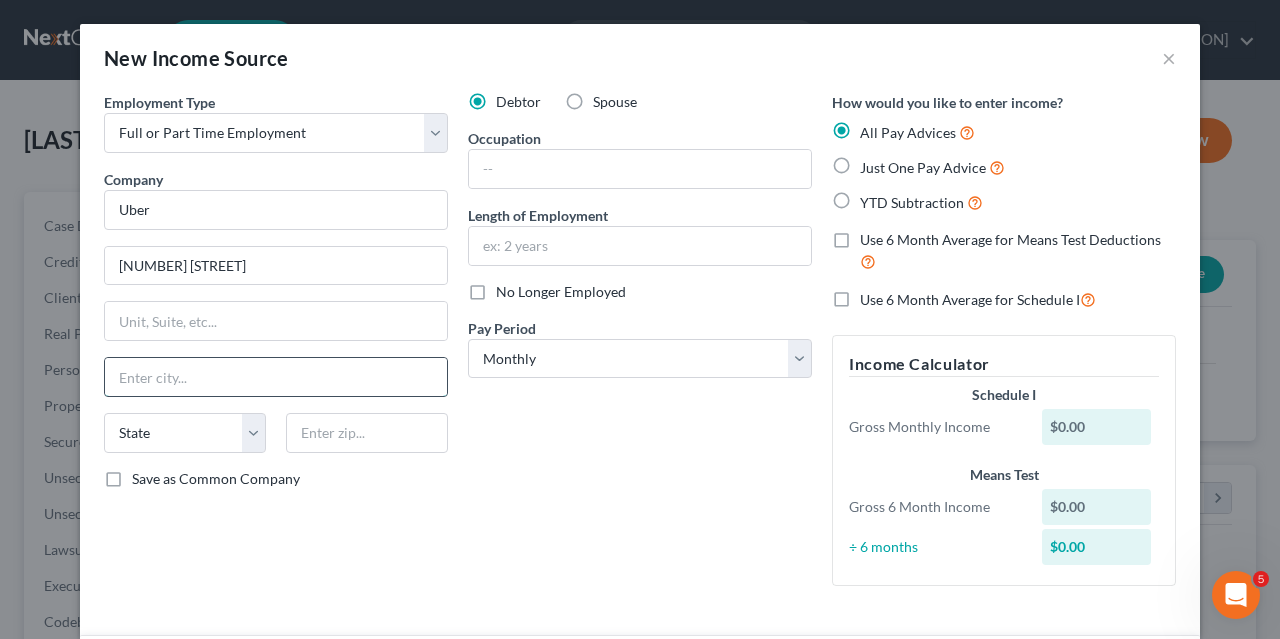 click at bounding box center [276, 377] 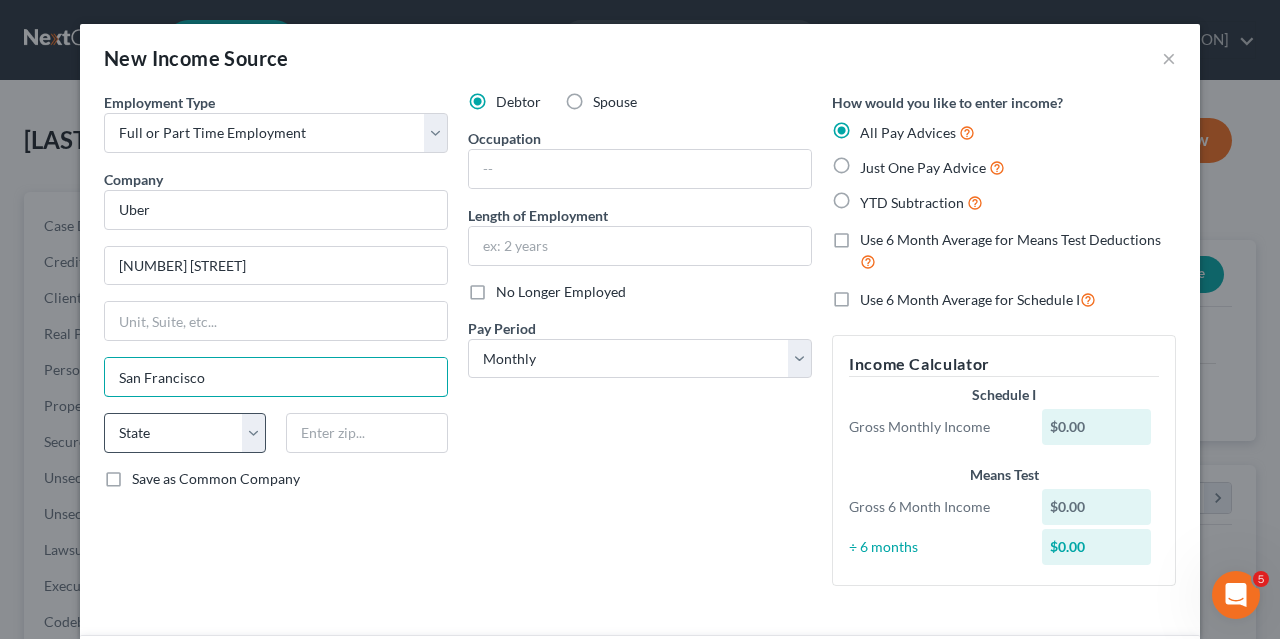type on "San Francisco" 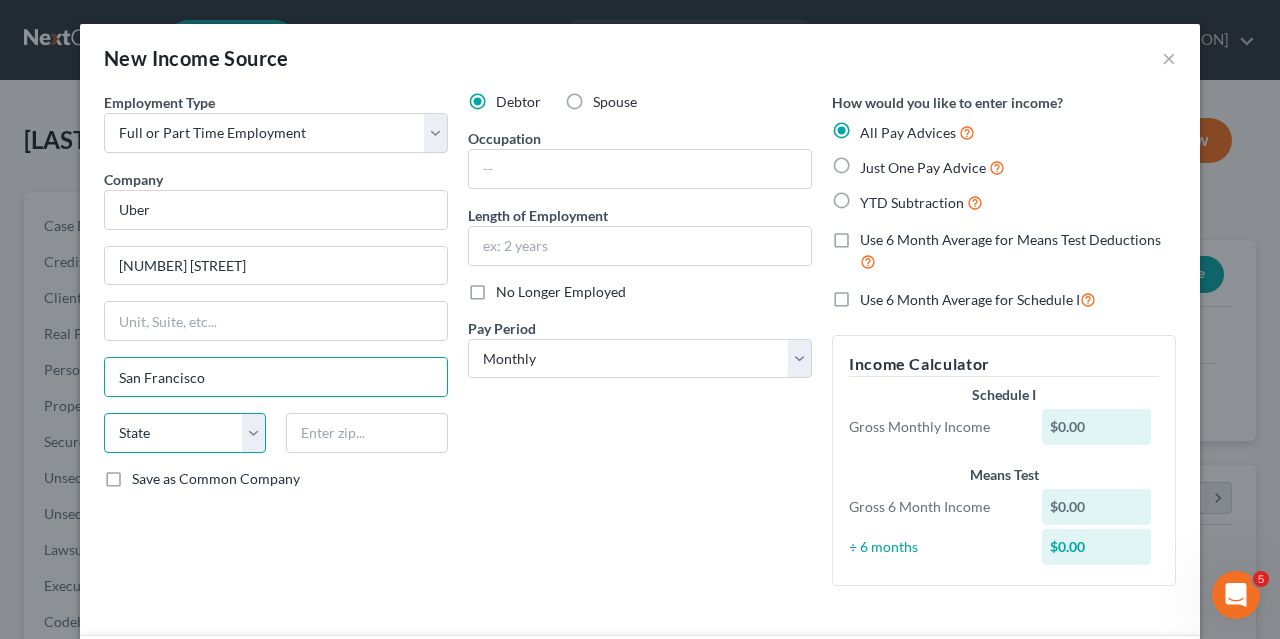 click on "State AL AK AR AZ CA CO CT DE DC FL GA GU HI ID IL IN IA KS KY LA ME MD MA MI MN MS MO MT NC ND NE NV NH NJ NM NY OH OK OR PA PR RI SC SD TN TX UT VI VA VT WA WV WI WY" at bounding box center (185, 433) 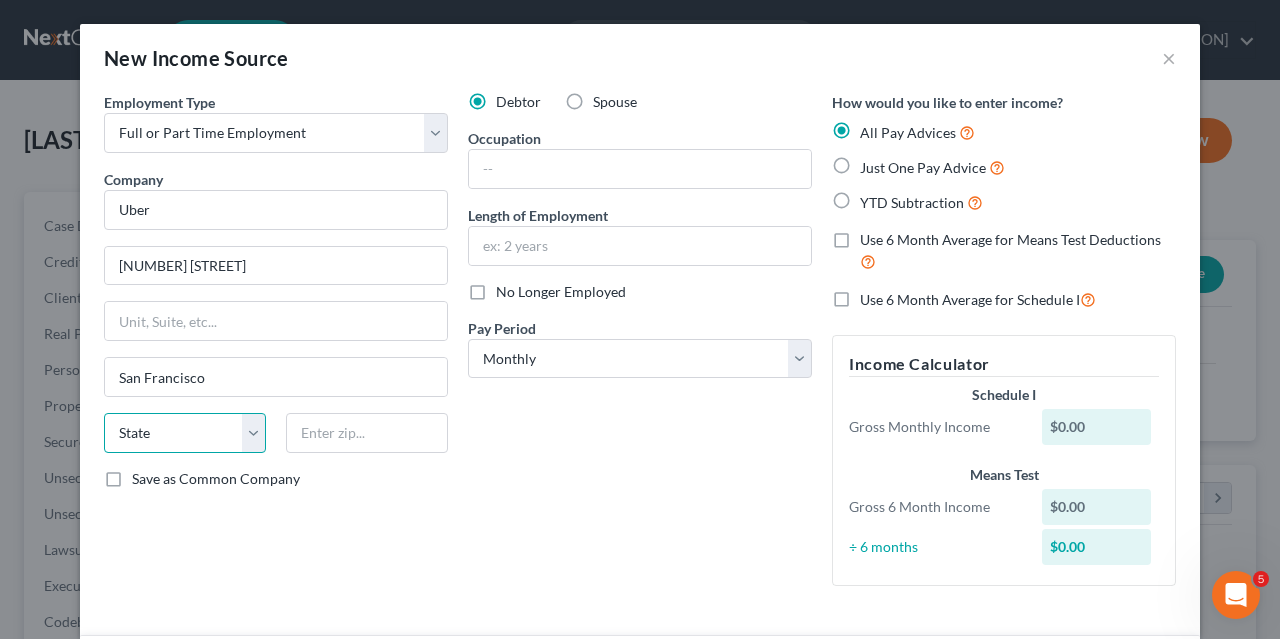 select on "4" 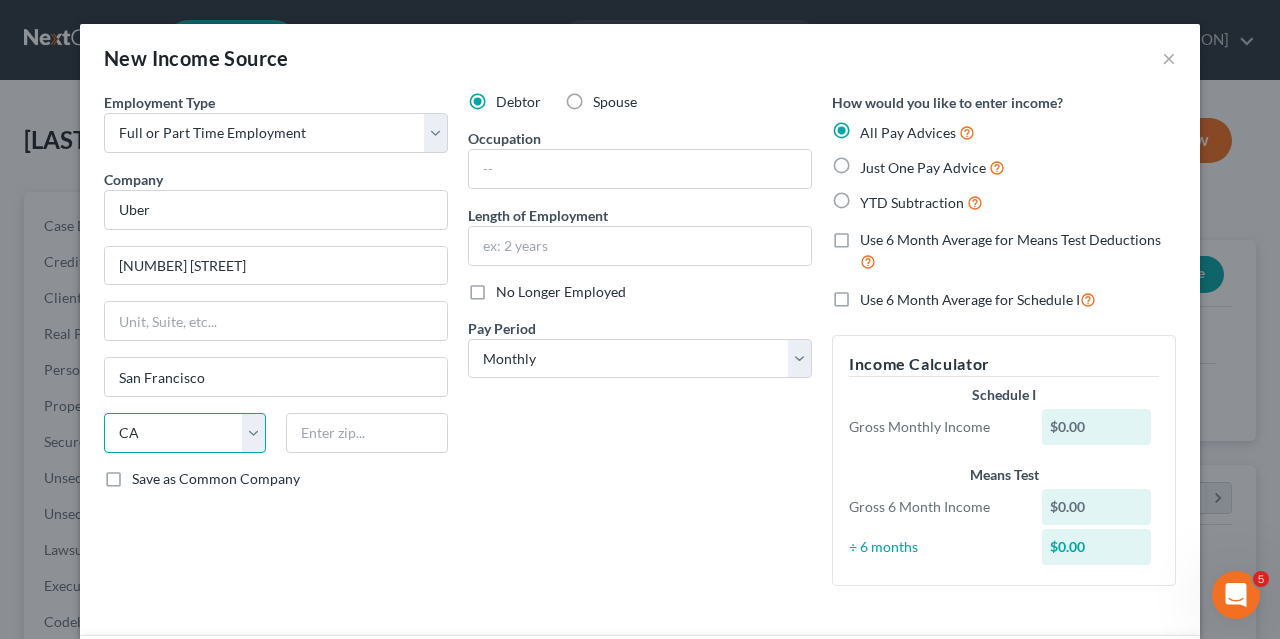 click on "CA" at bounding box center [0, 0] 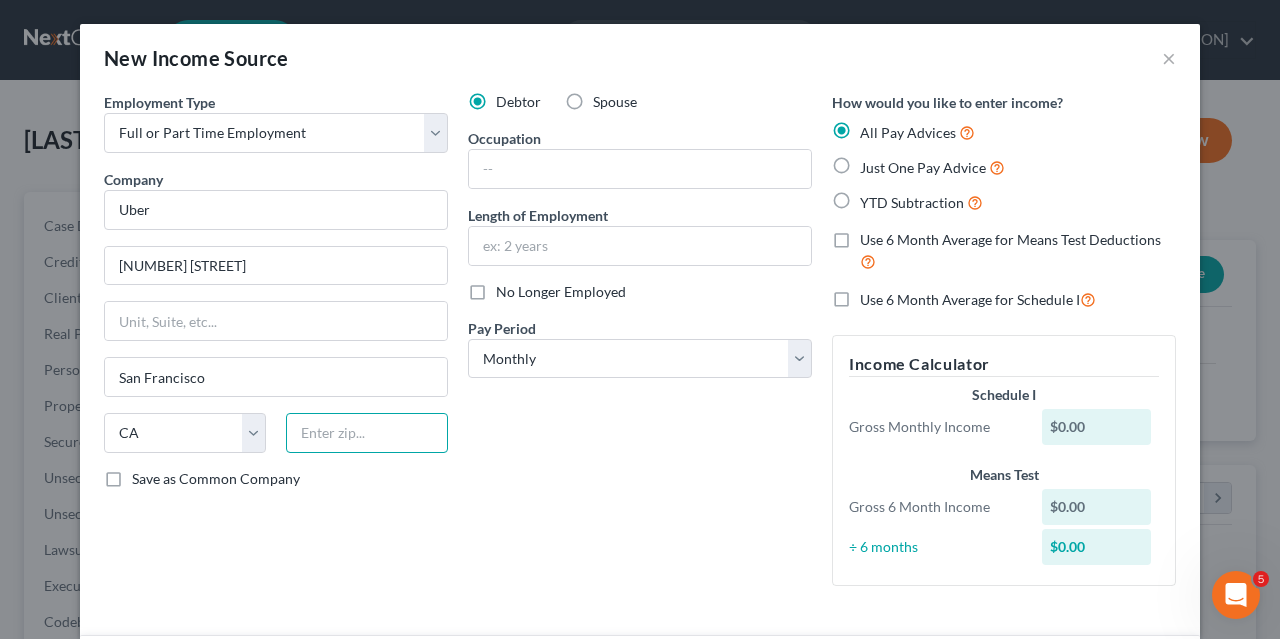 click at bounding box center (367, 433) 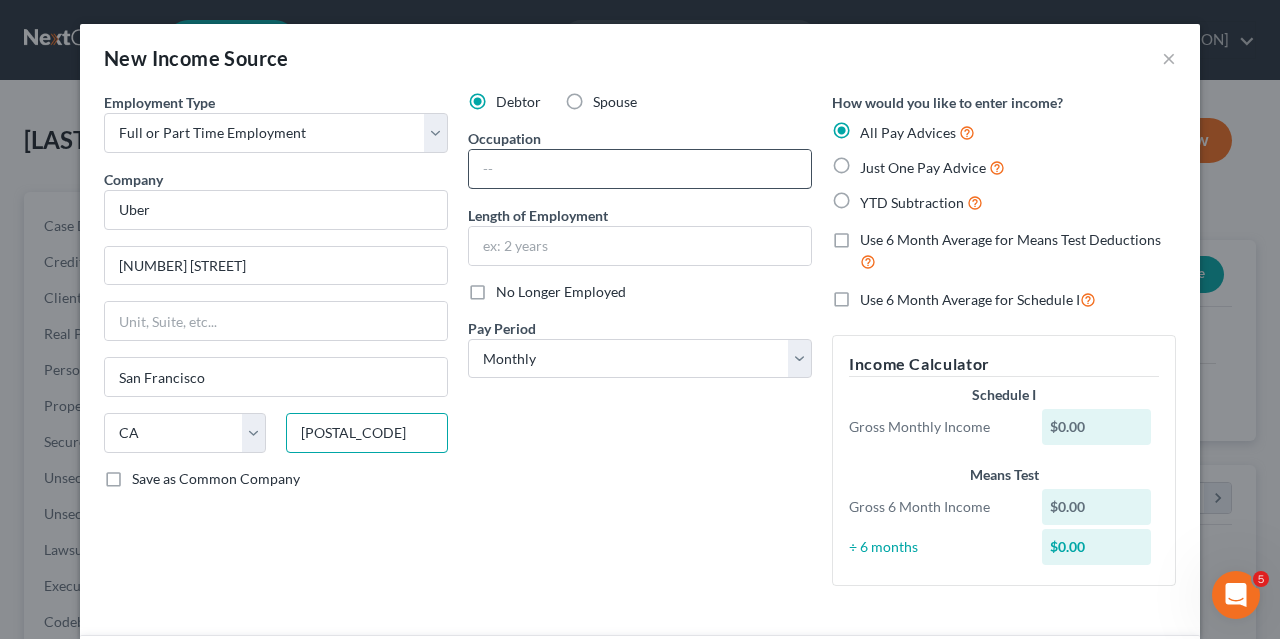 type on "[POSTAL_CODE]" 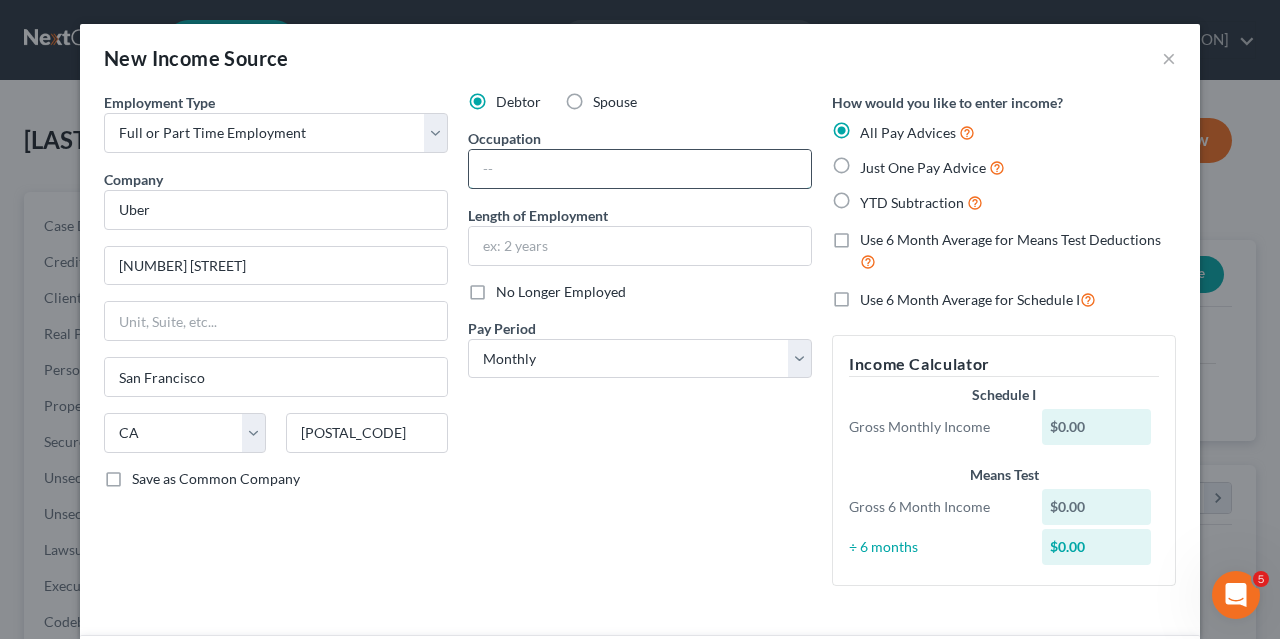 click at bounding box center (640, 169) 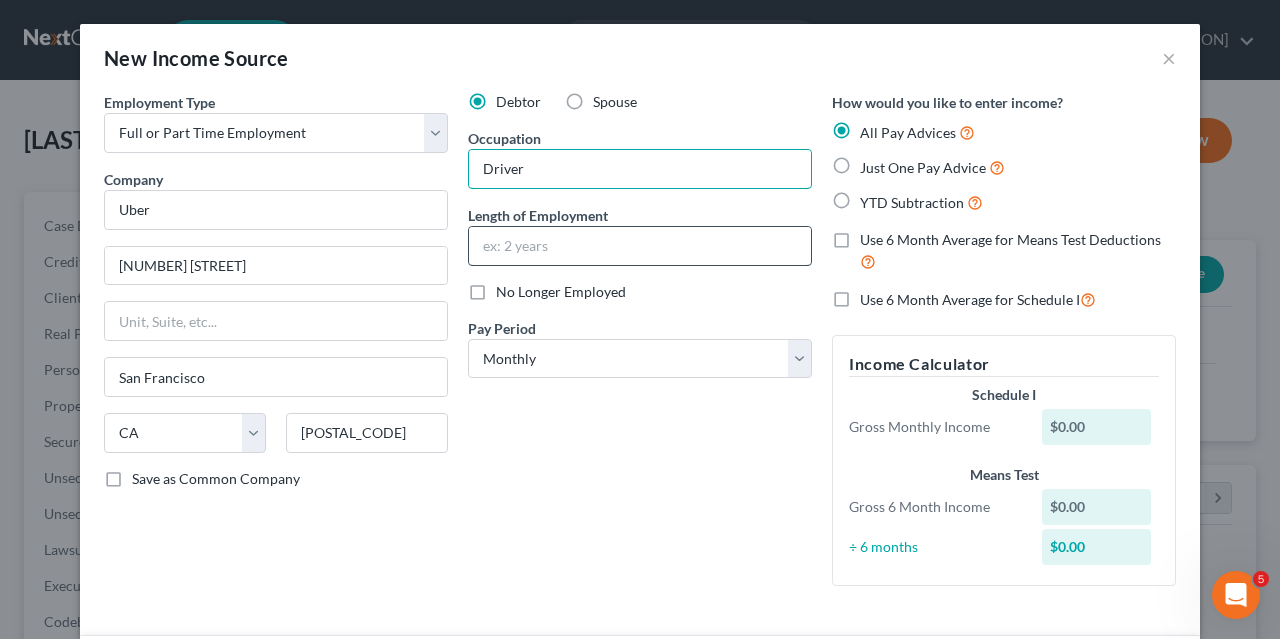 type on "Driver" 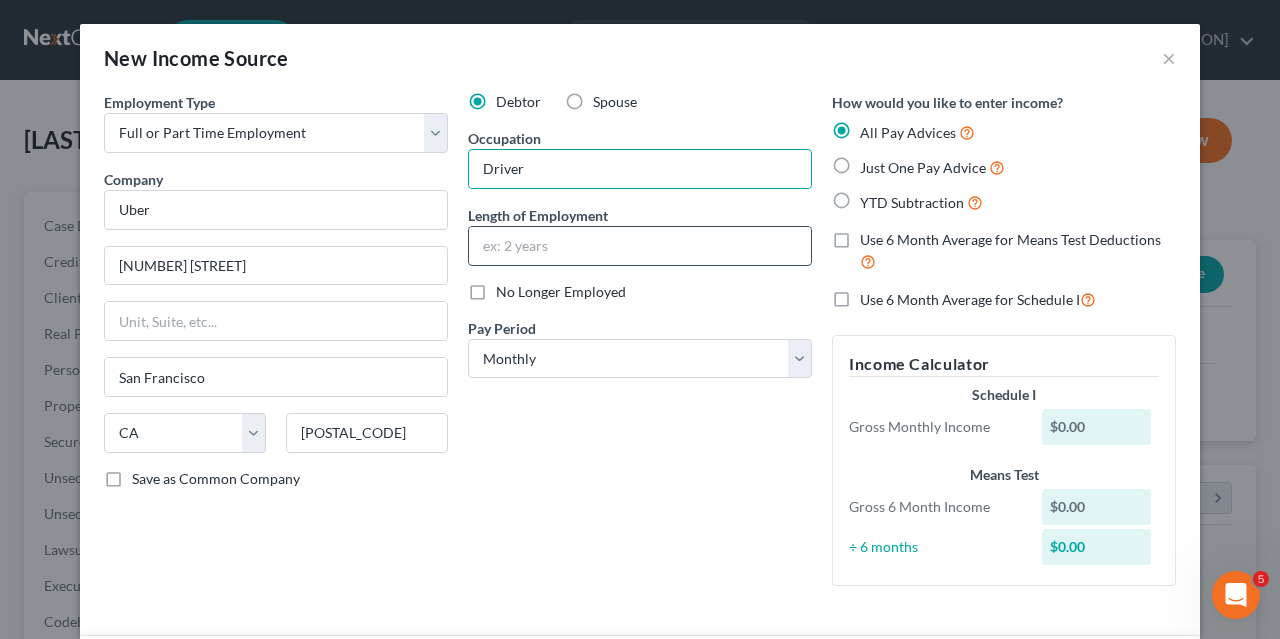 click at bounding box center (640, 246) 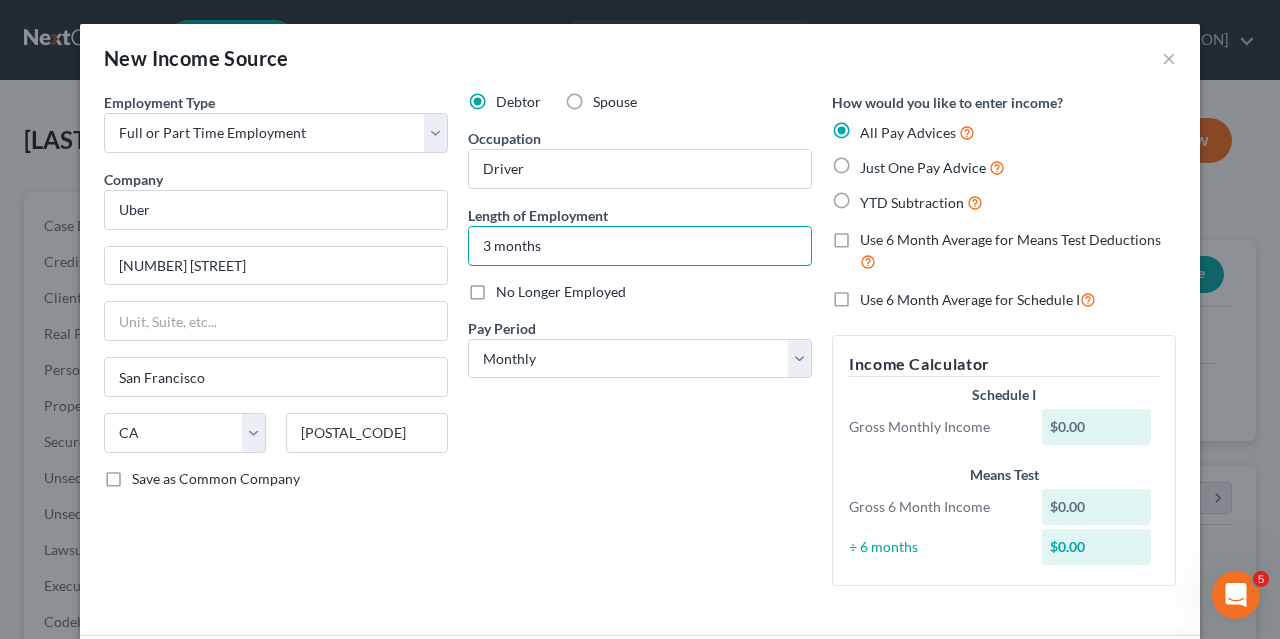 type on "3 months" 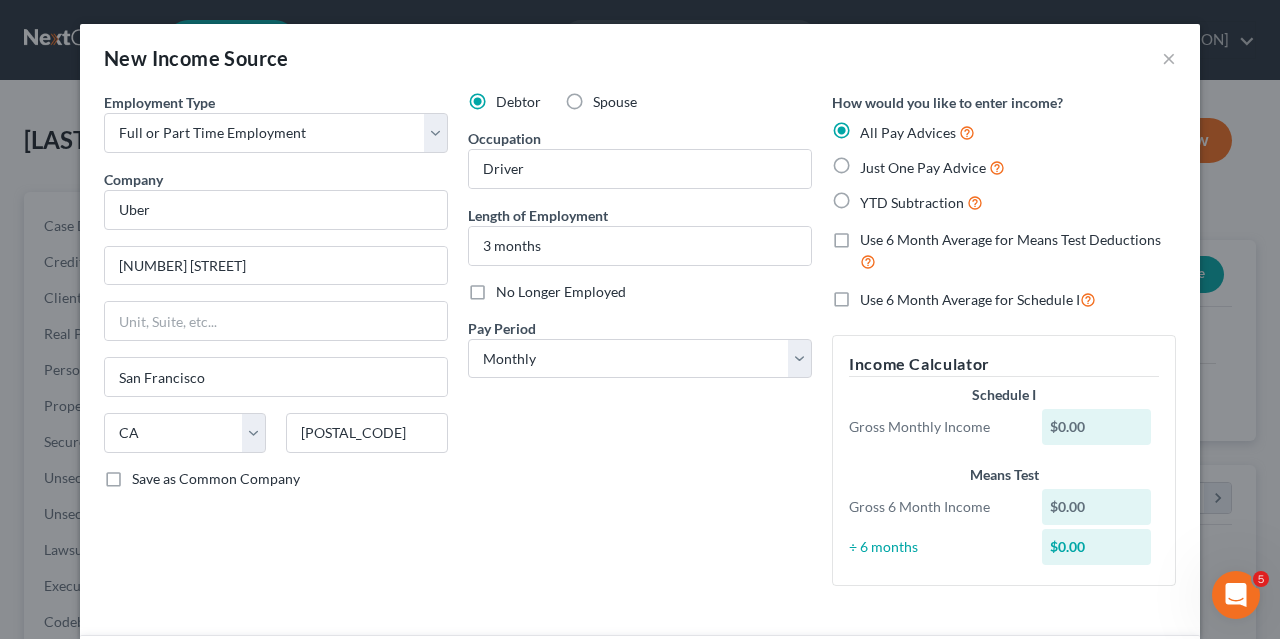 click on "No Longer Employed" at bounding box center (561, 292) 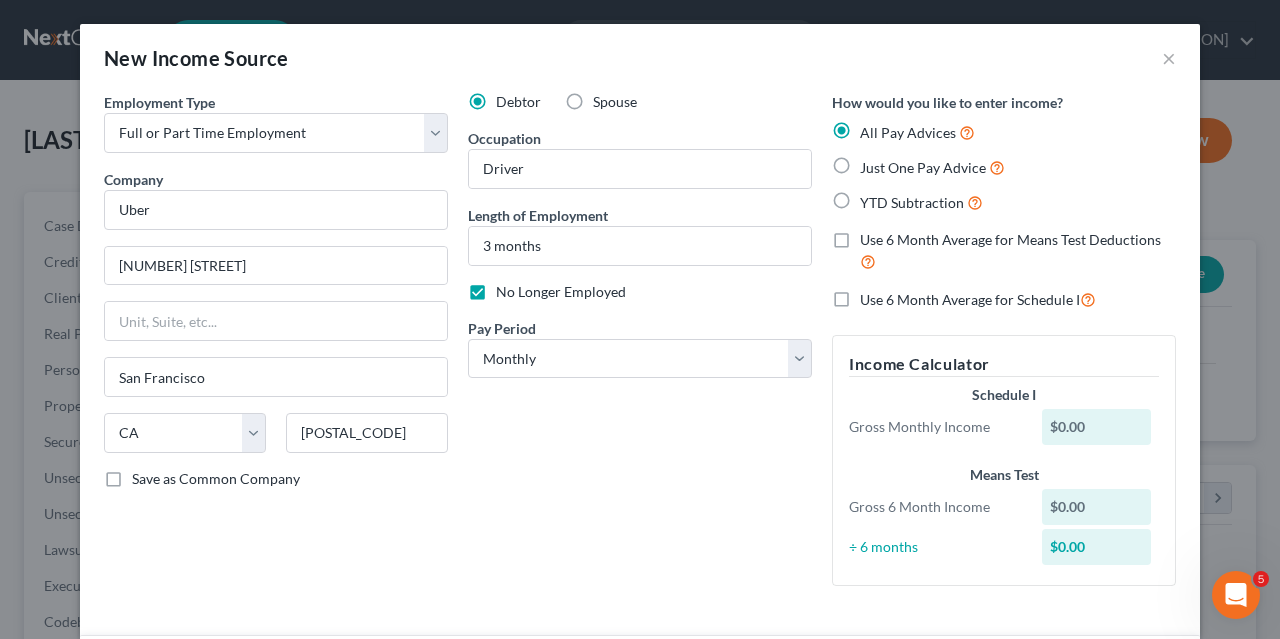 click on "Just One Pay Advice" at bounding box center [923, 167] 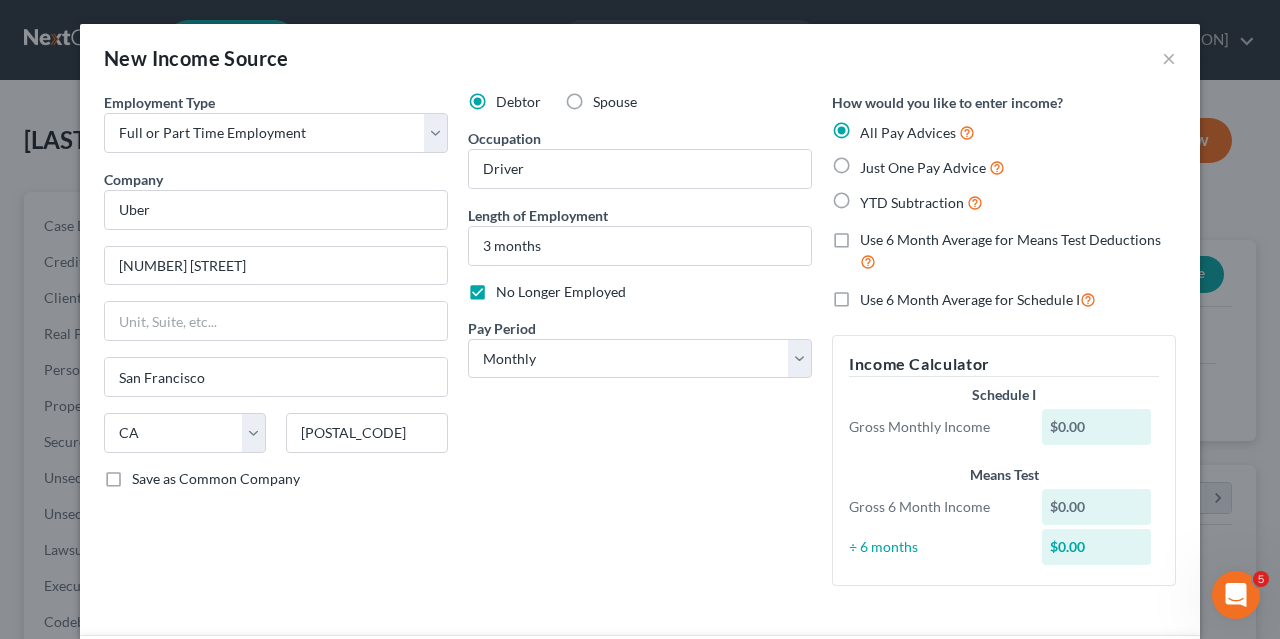 click on "Just One Pay Advice" at bounding box center [874, 162] 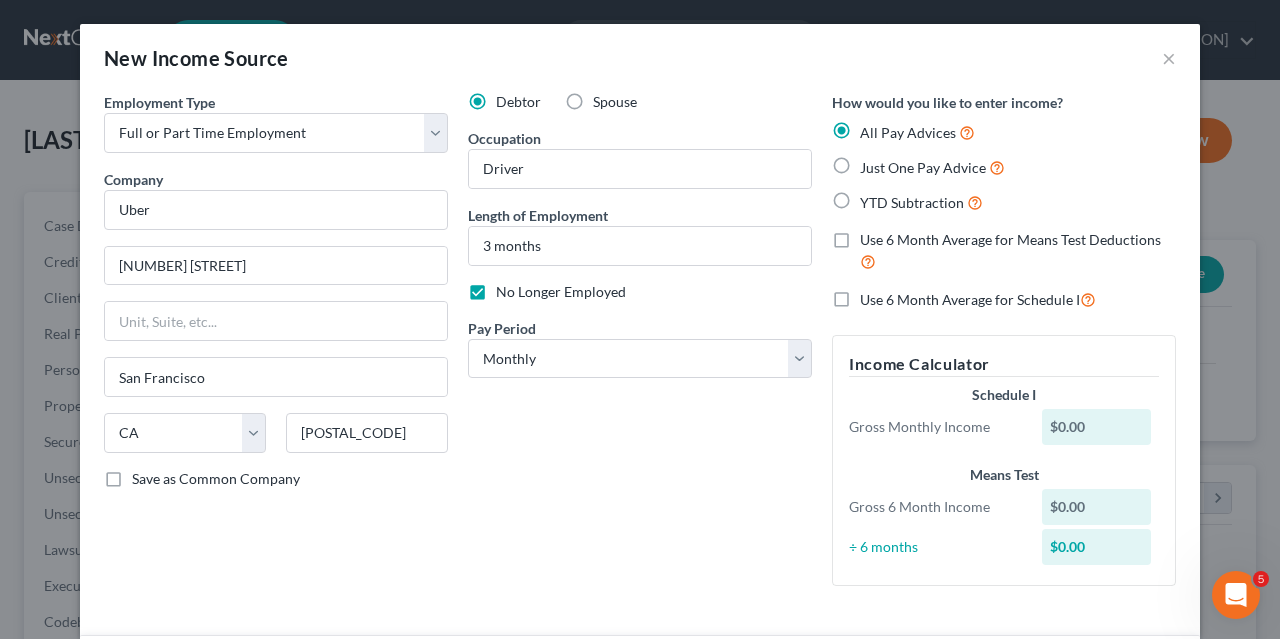 radio on "true" 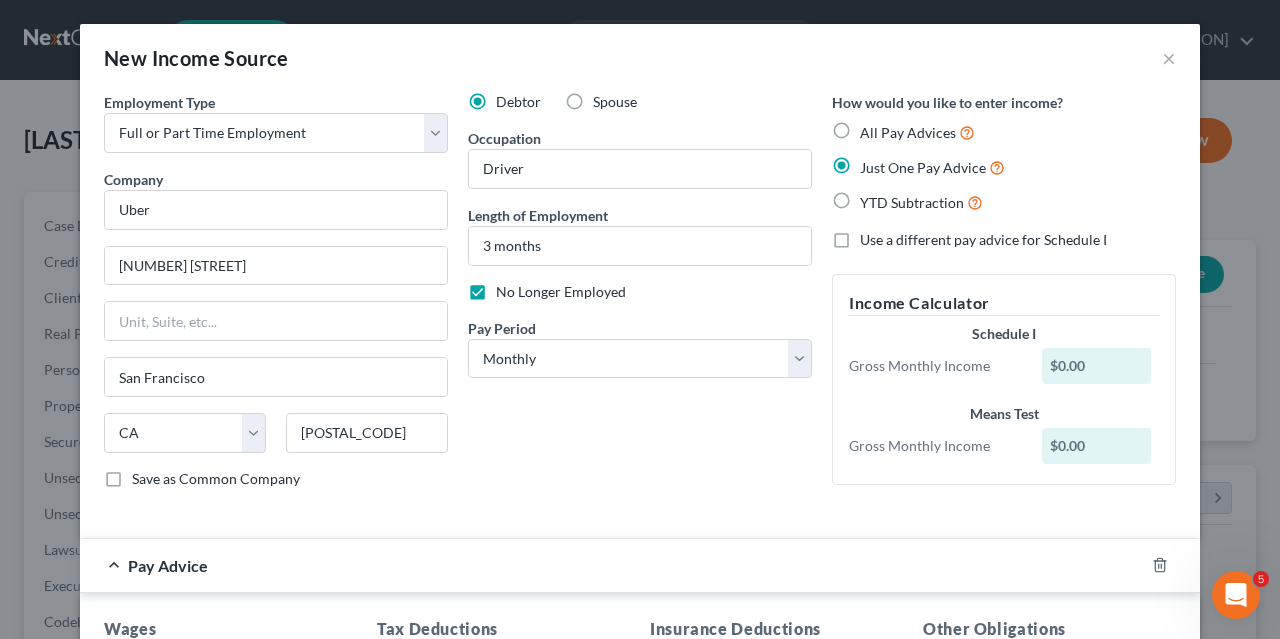 click on "Use a different pay advice for Schedule I" at bounding box center (983, 240) 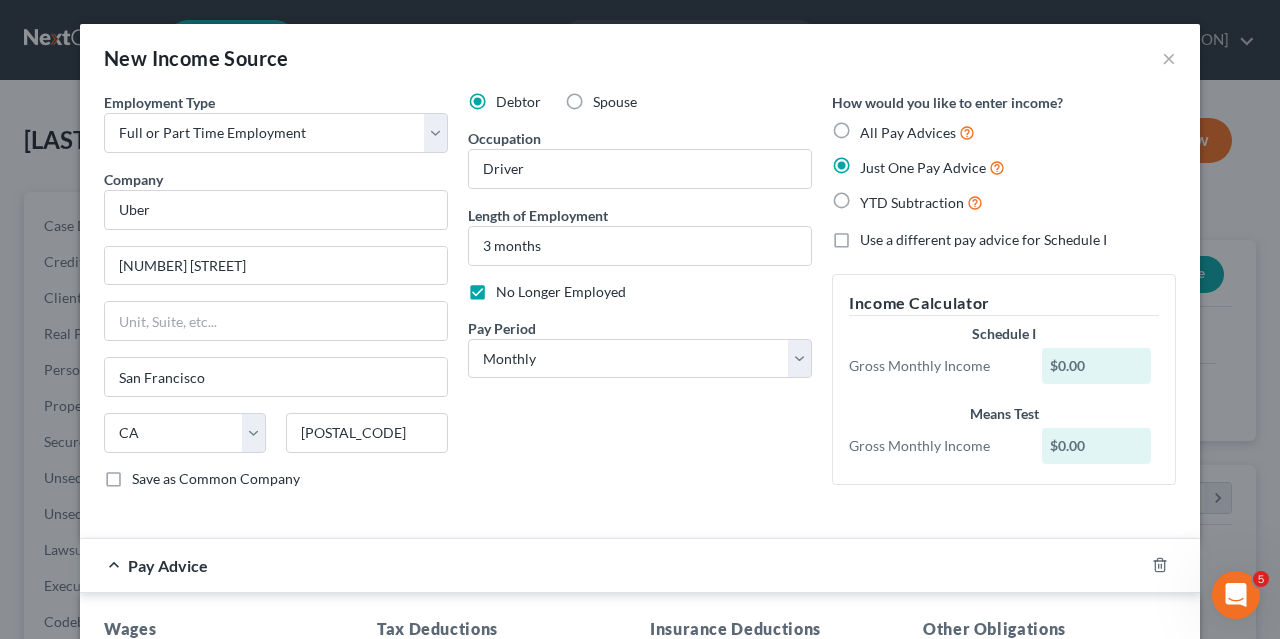 click on "Use a different pay advice for Schedule I" at bounding box center (874, 236) 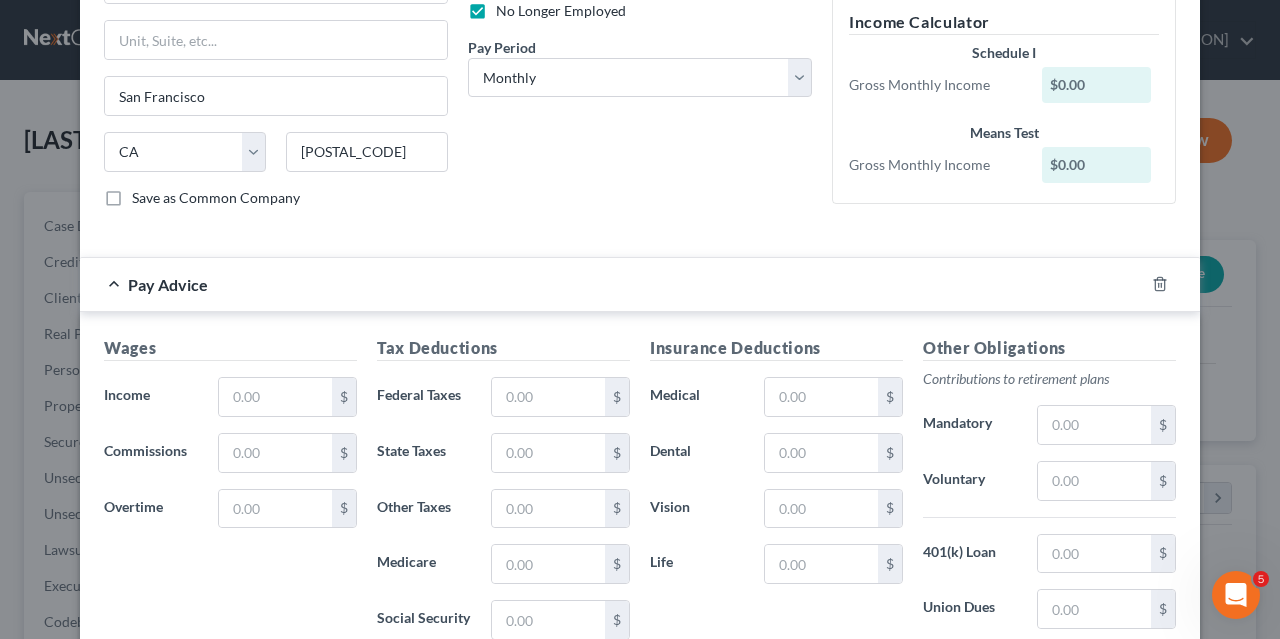 scroll, scrollTop: 282, scrollLeft: 0, axis: vertical 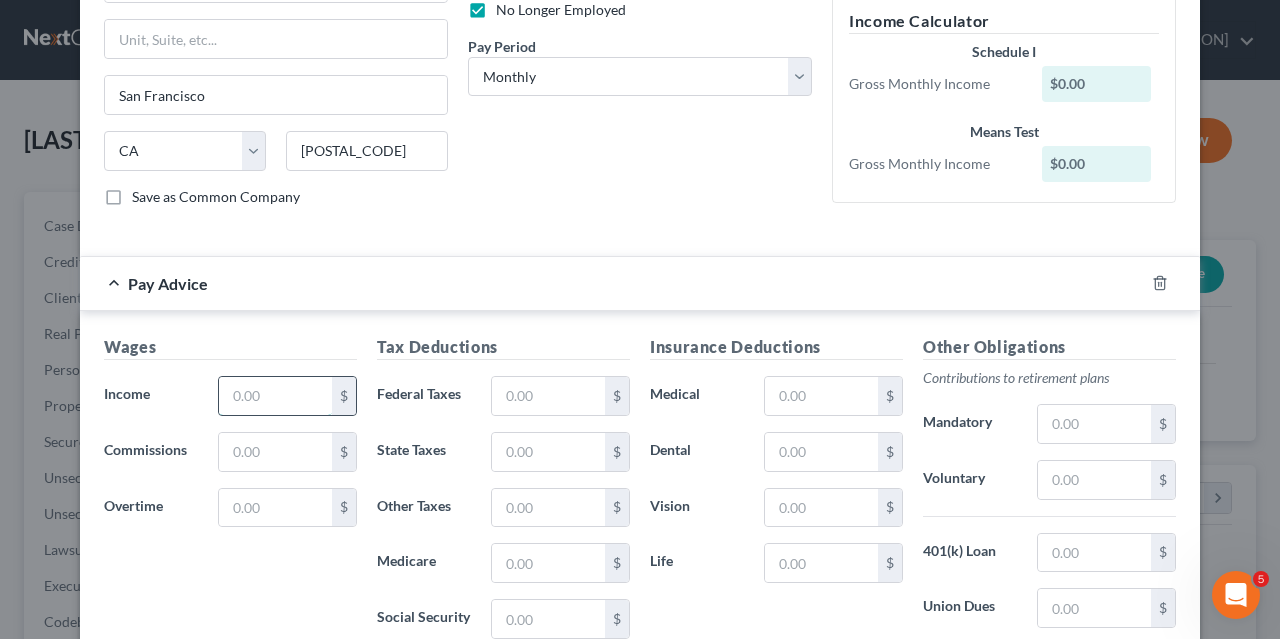 click at bounding box center (275, 396) 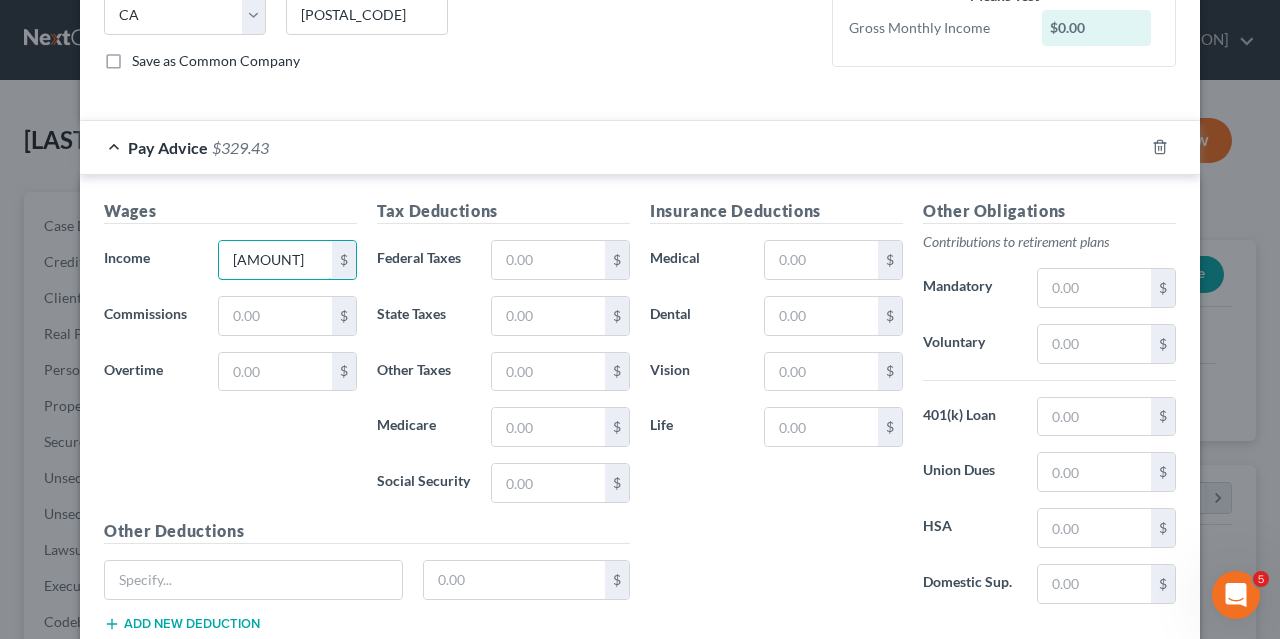 scroll, scrollTop: 542, scrollLeft: 0, axis: vertical 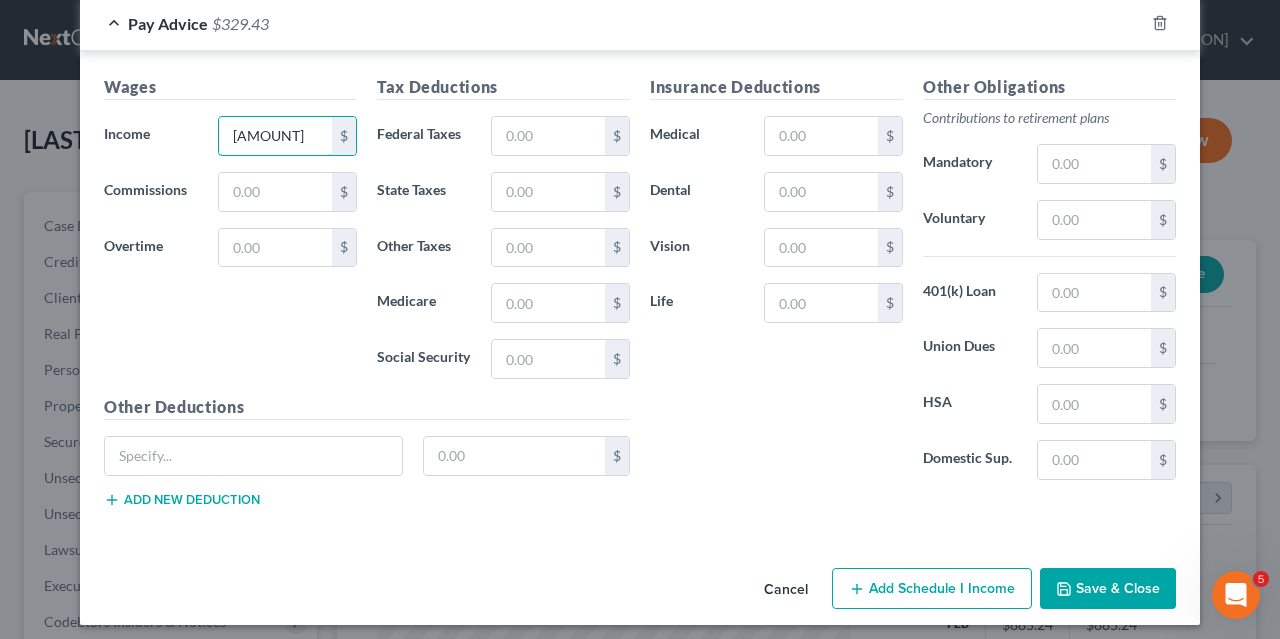 type on "[AMOUNT]" 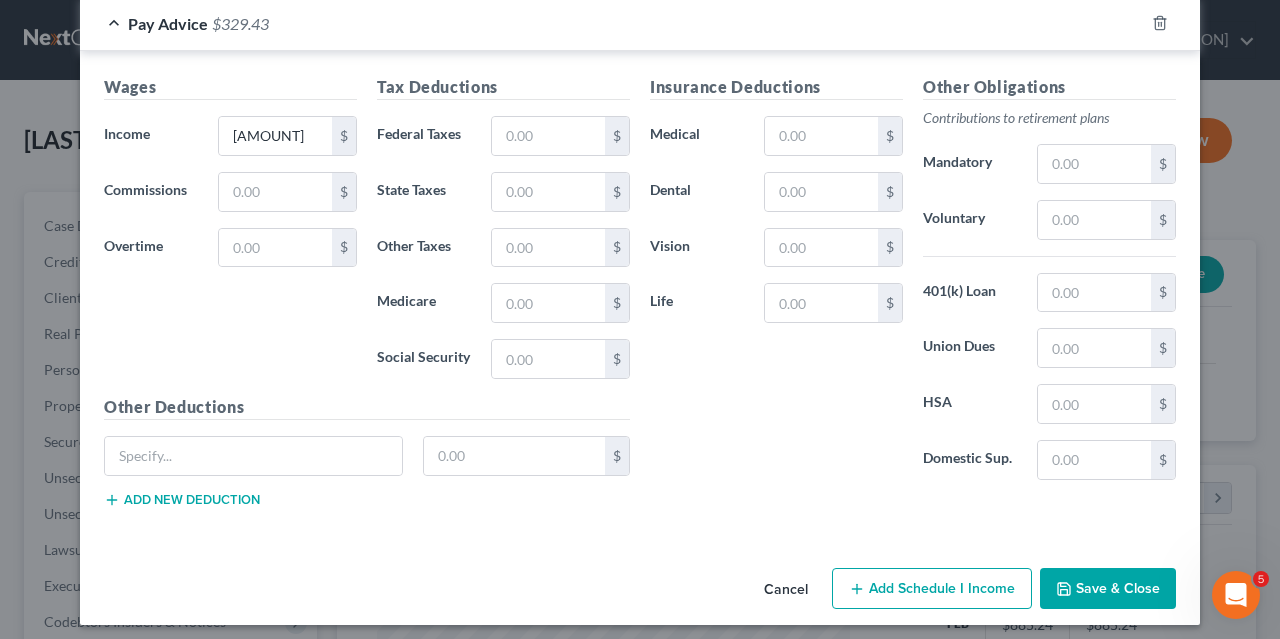 click on "Save & Close" at bounding box center (1108, 589) 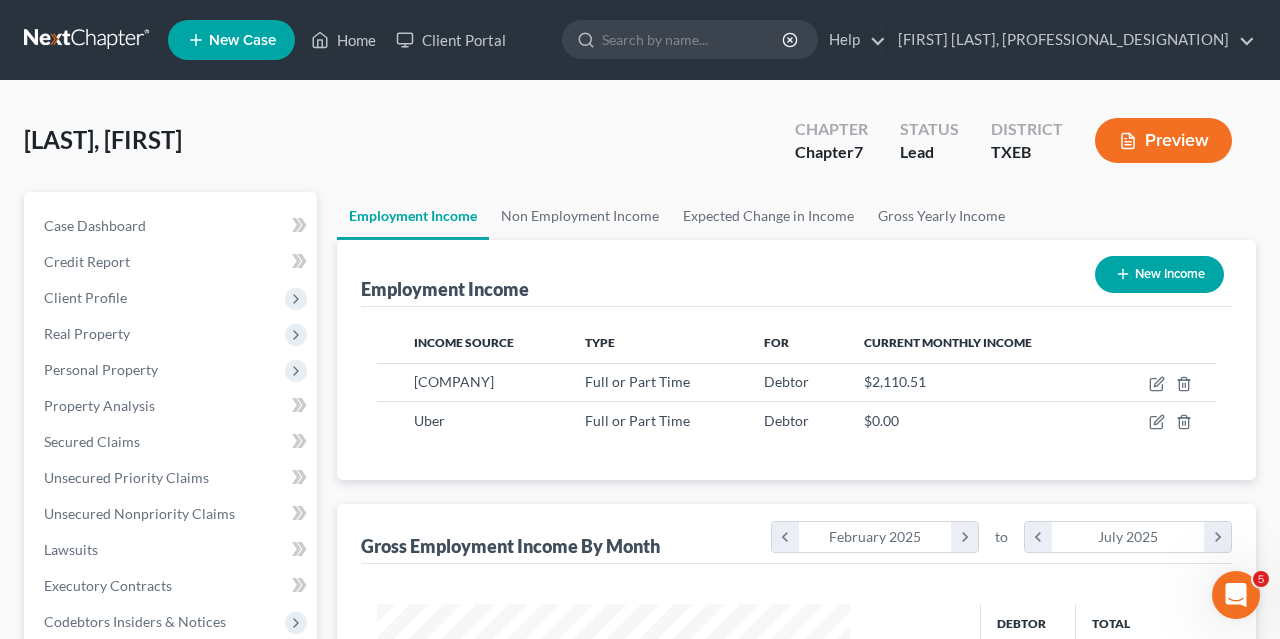 scroll, scrollTop: 136, scrollLeft: 0, axis: vertical 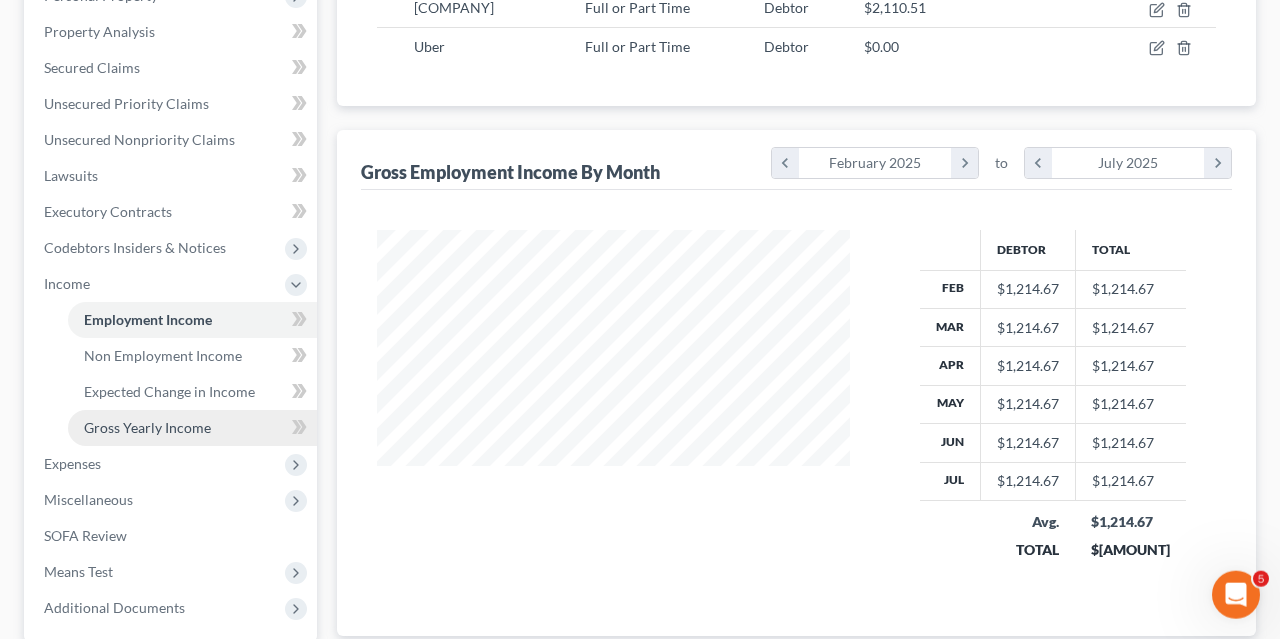 click on "Gross Yearly Income" at bounding box center (147, 427) 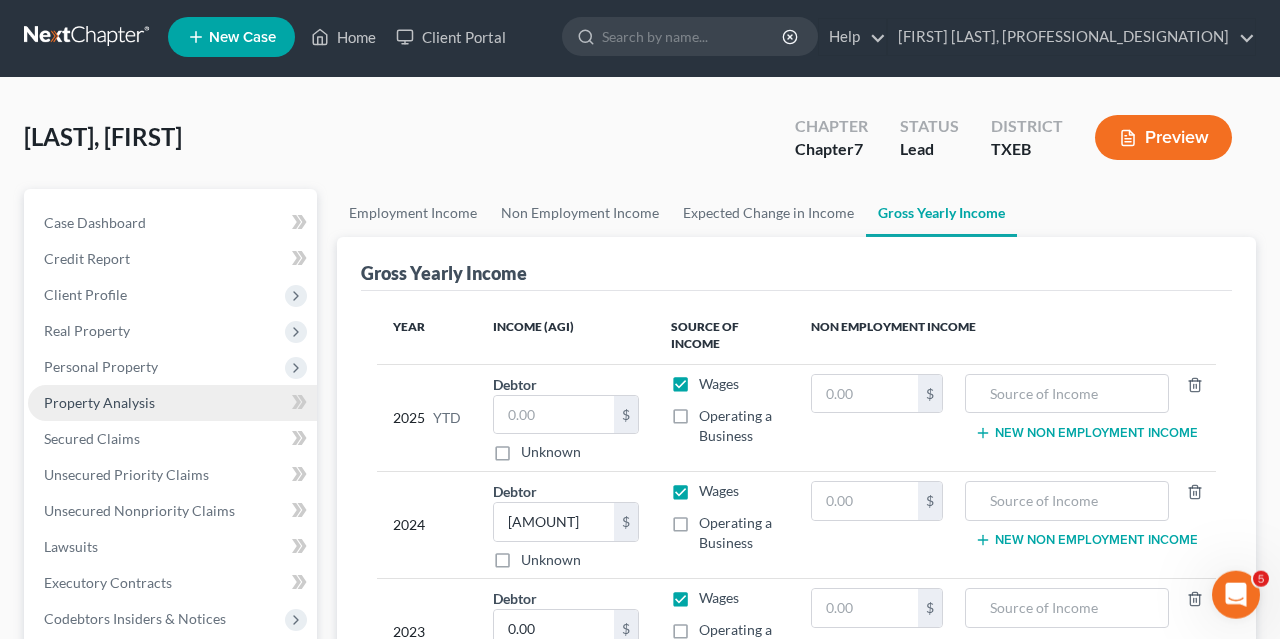 scroll, scrollTop: 0, scrollLeft: 0, axis: both 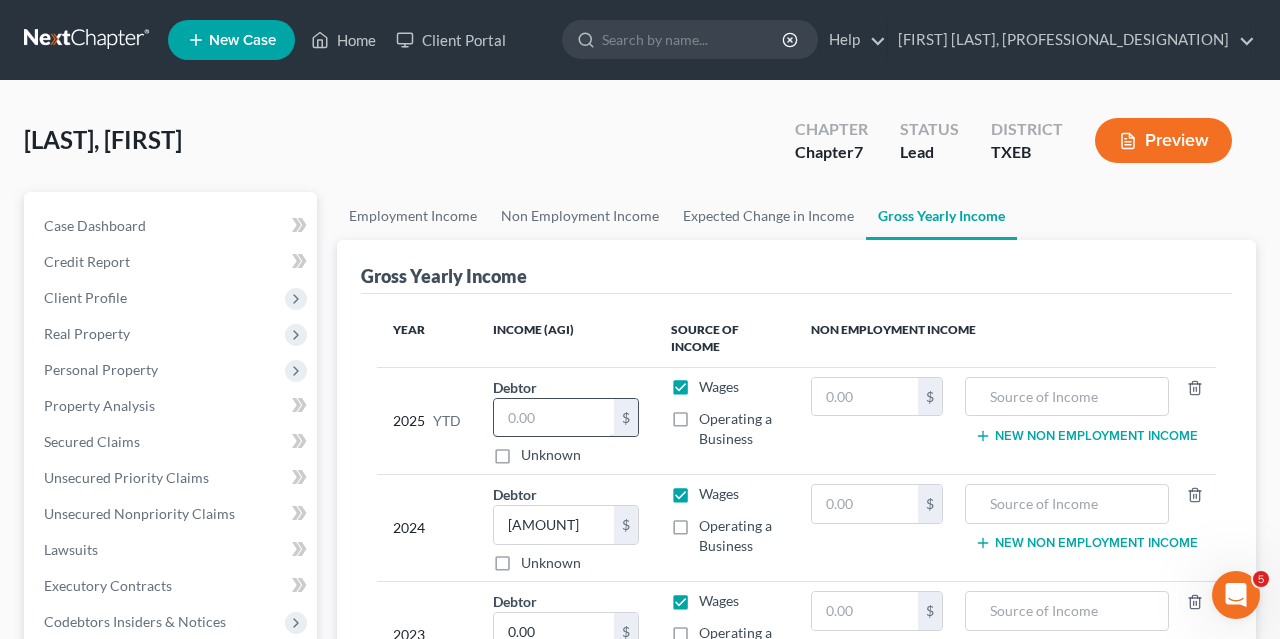 click at bounding box center [554, 418] 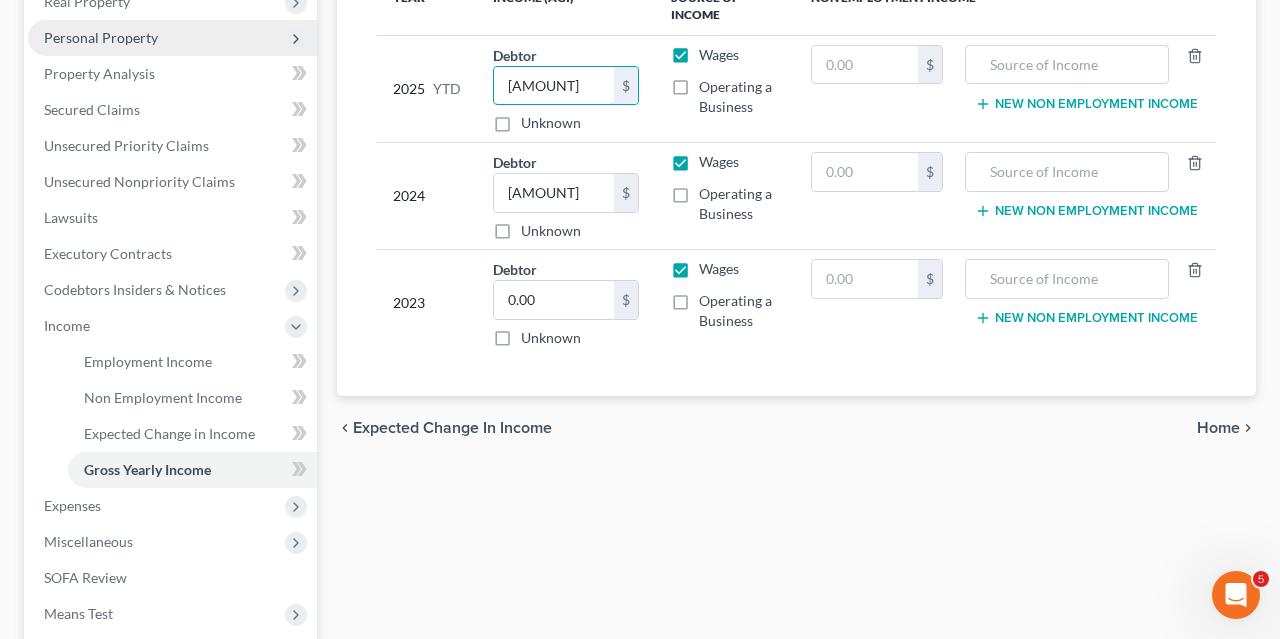 scroll, scrollTop: 332, scrollLeft: 0, axis: vertical 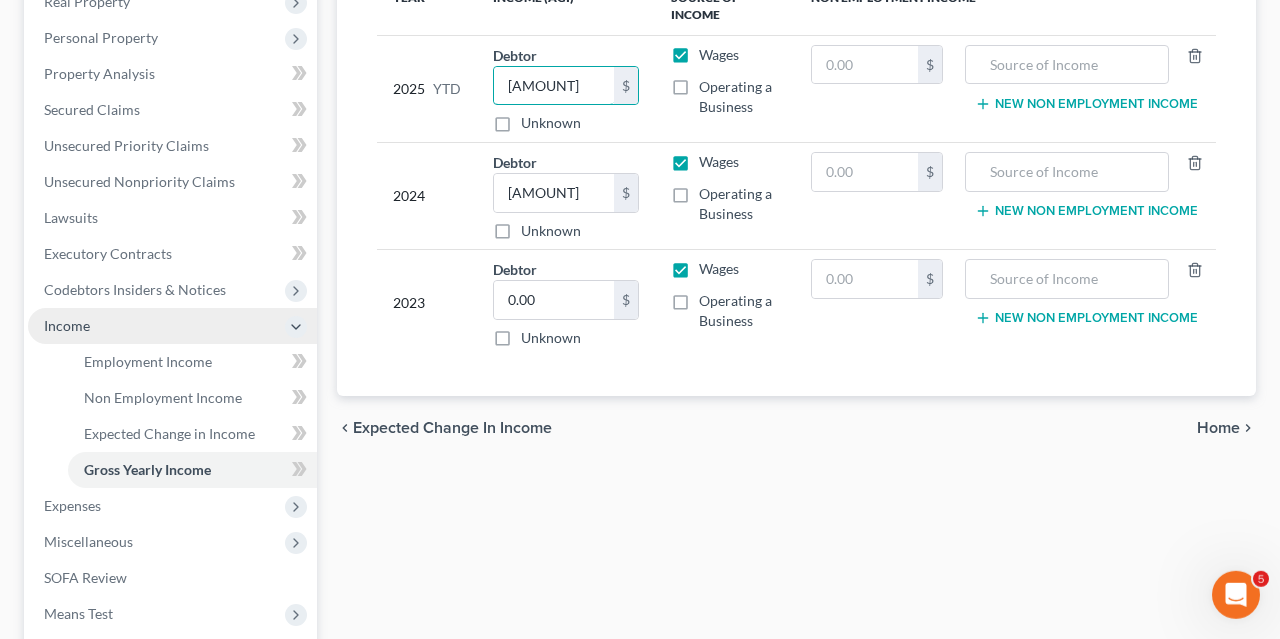 type on "[AMOUNT]" 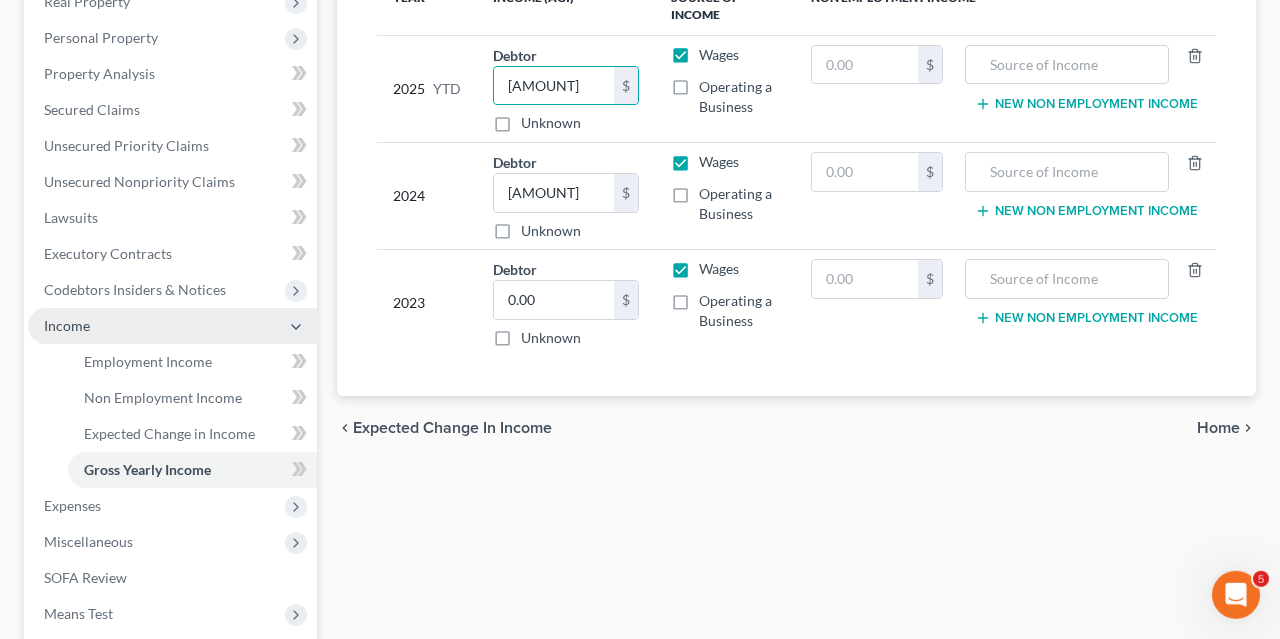 click 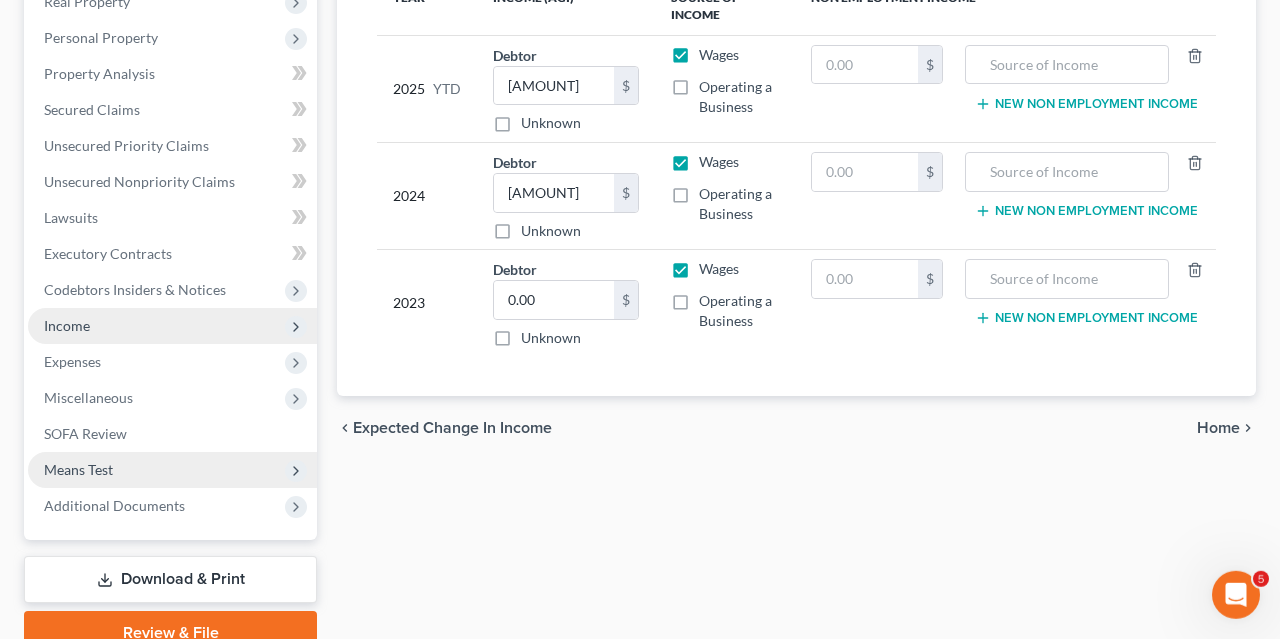 click on "Means Test" at bounding box center (172, 470) 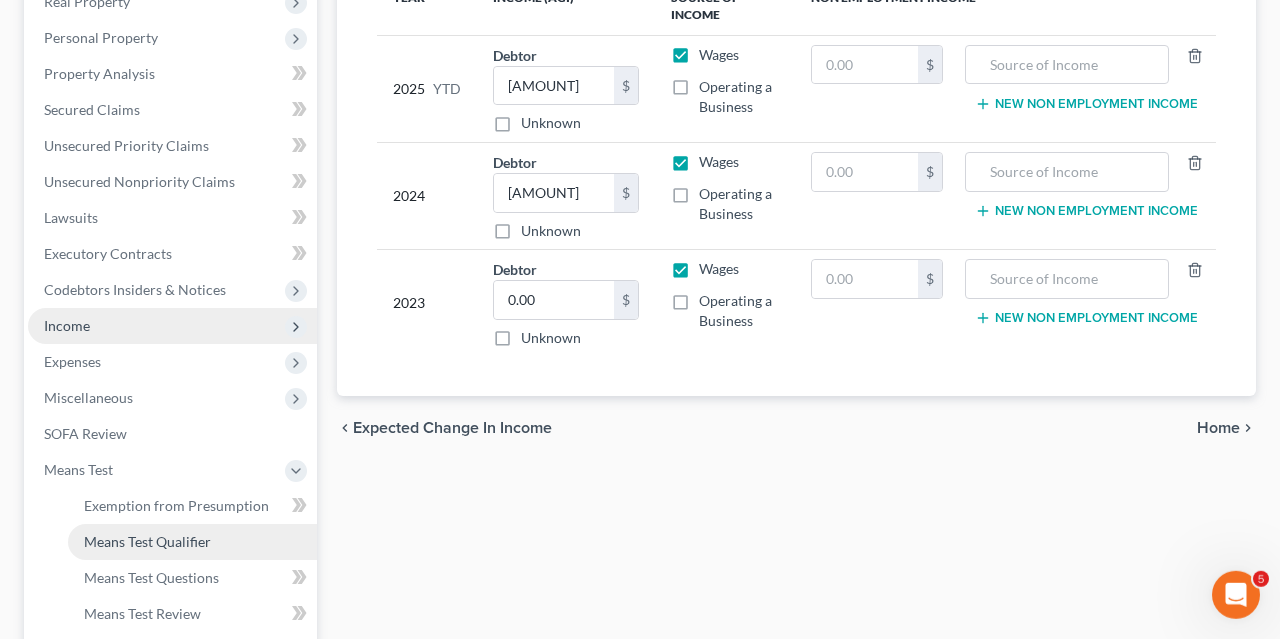 click on "Means Test Qualifier" at bounding box center (147, 541) 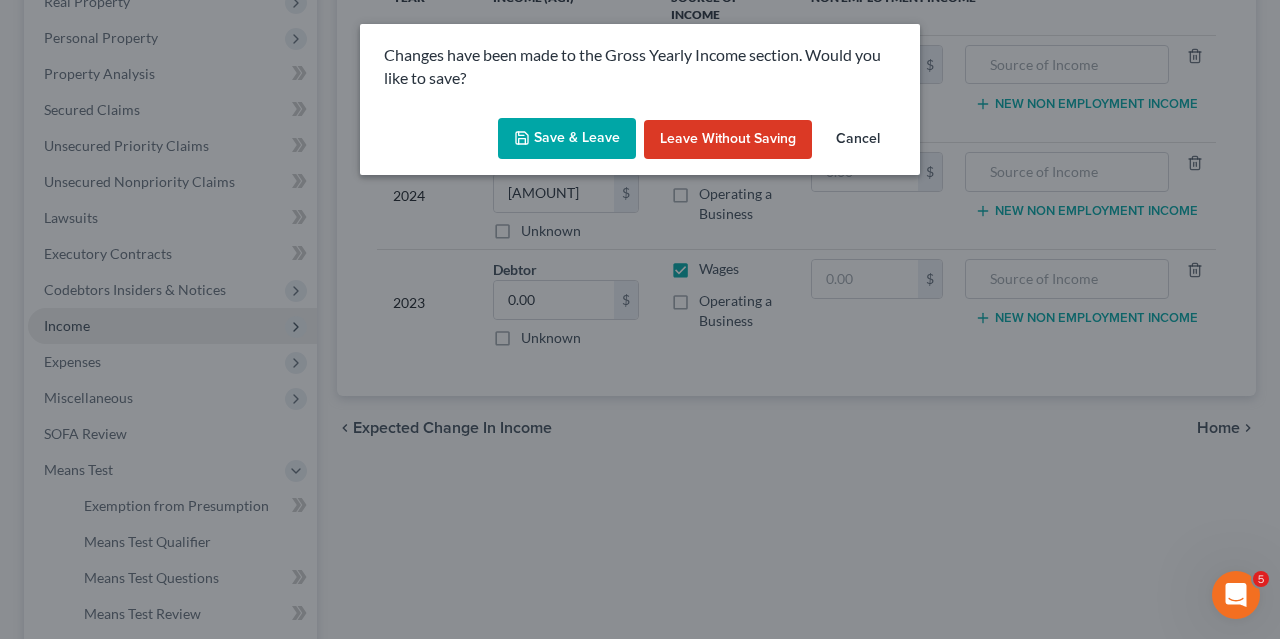 click on "Save & Leave" at bounding box center (567, 139) 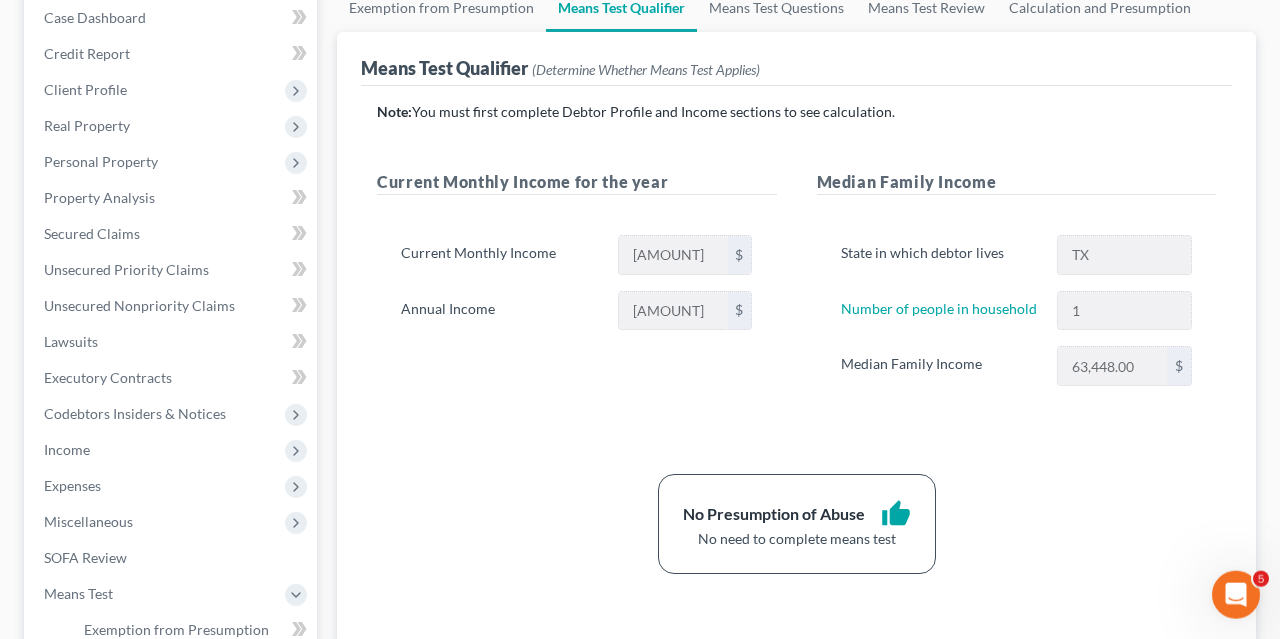 scroll, scrollTop: 212, scrollLeft: 0, axis: vertical 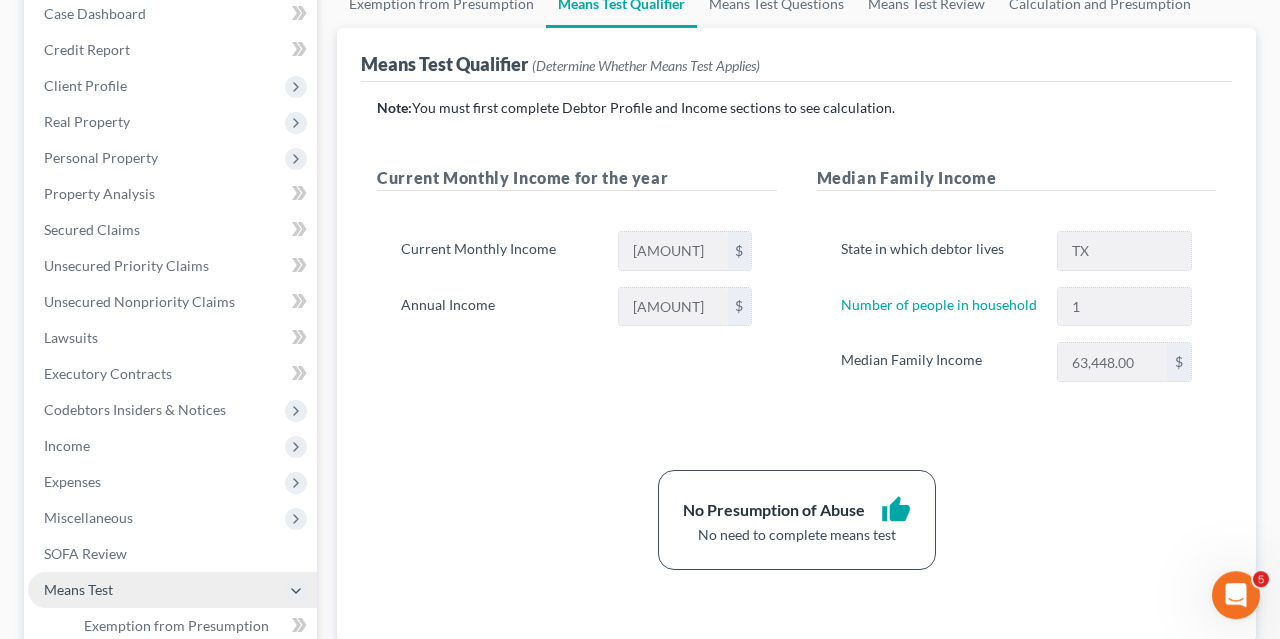 click 